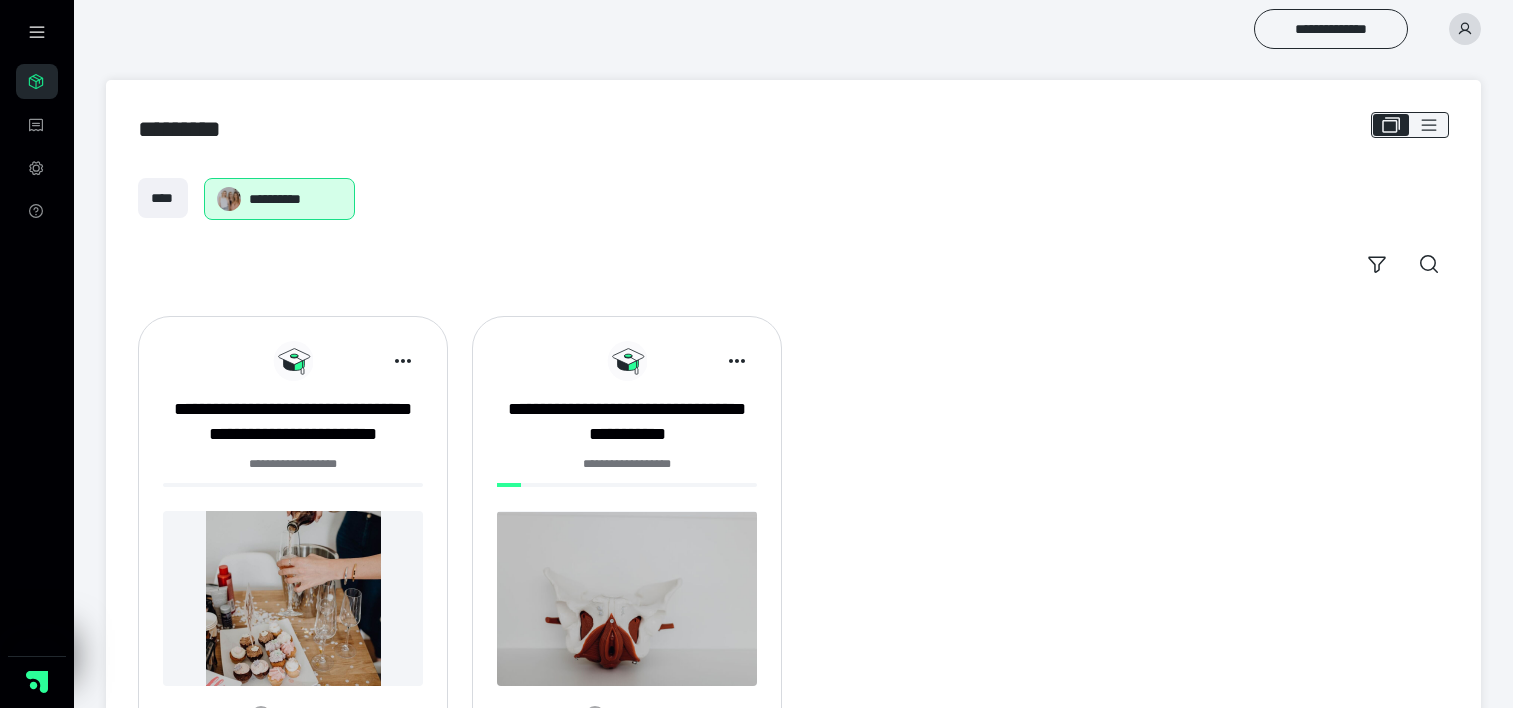 scroll, scrollTop: 0, scrollLeft: 0, axis: both 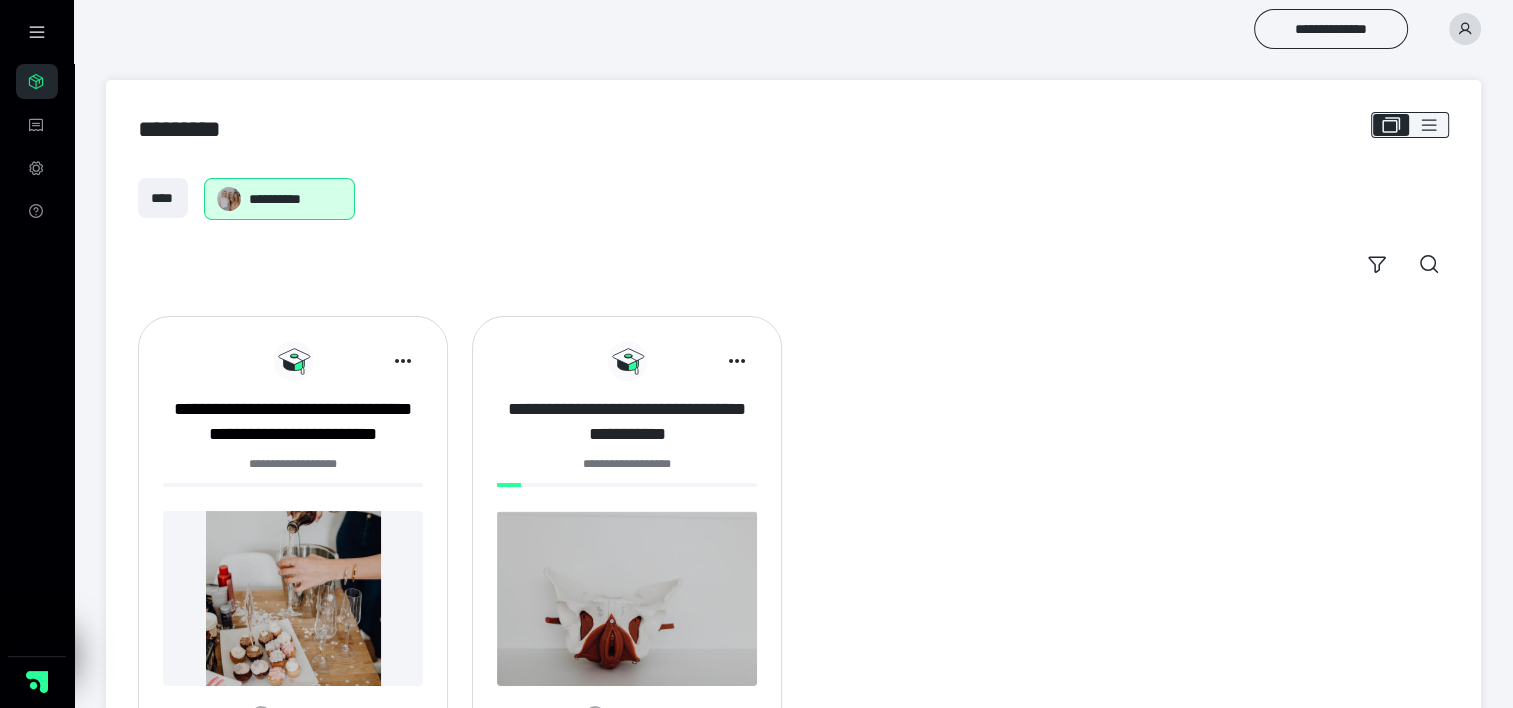 click on "**********" at bounding box center [627, 422] 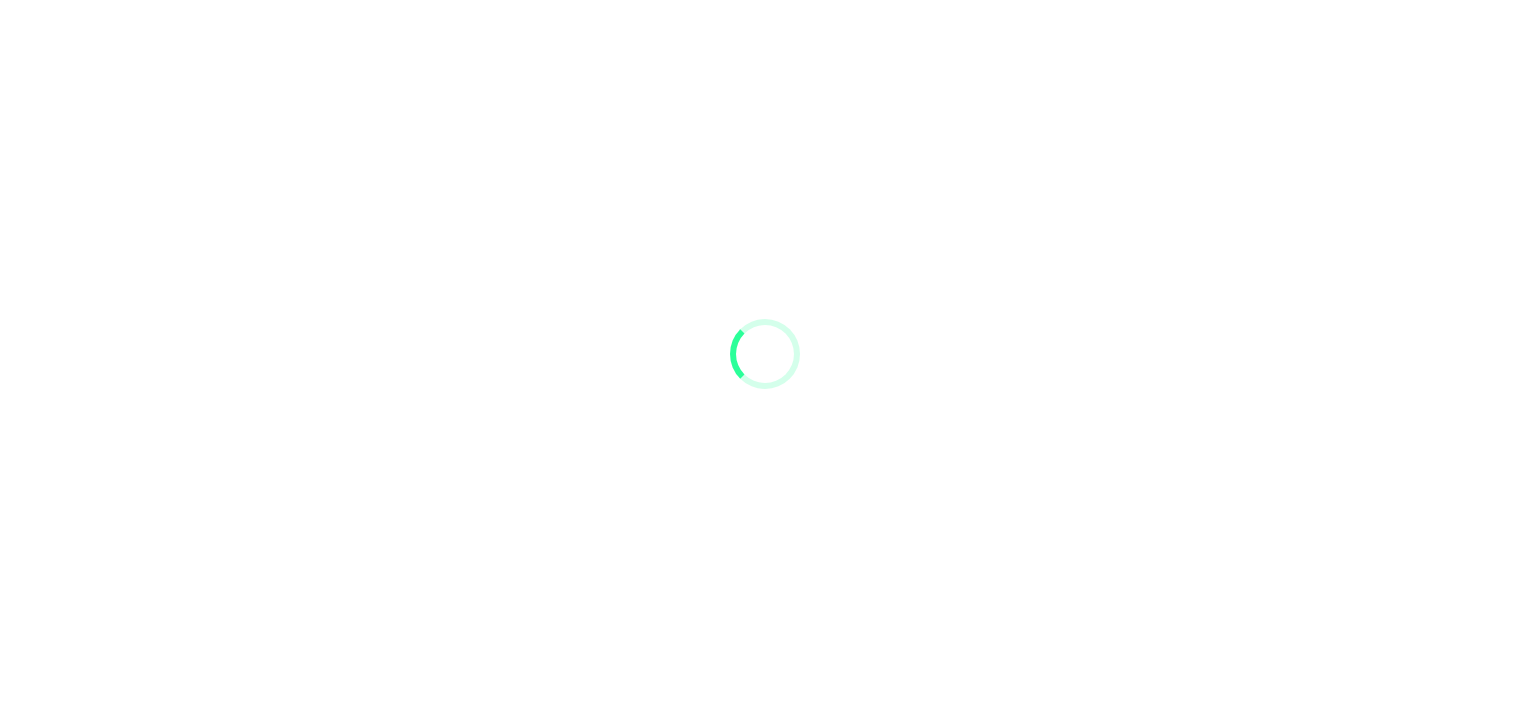 scroll, scrollTop: 0, scrollLeft: 0, axis: both 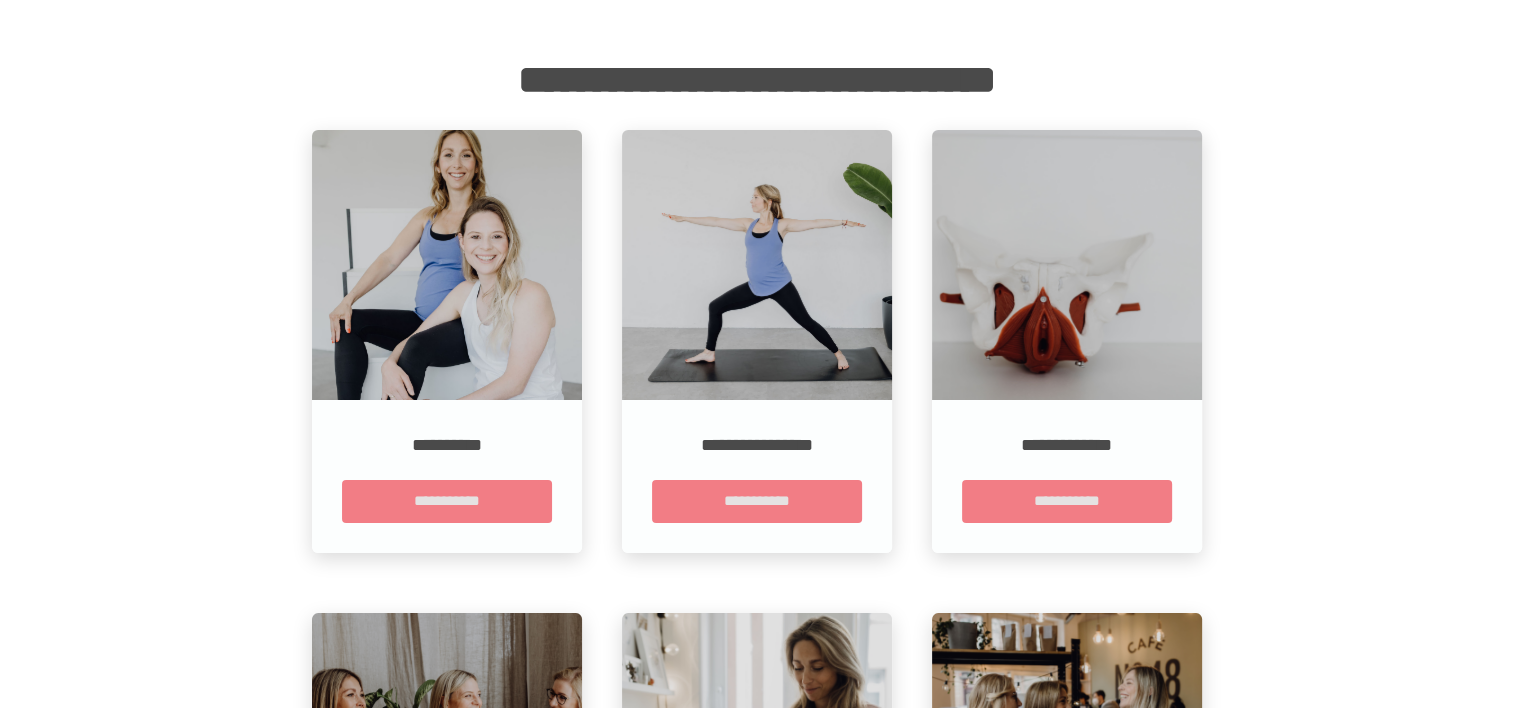 click at bounding box center [757, 265] 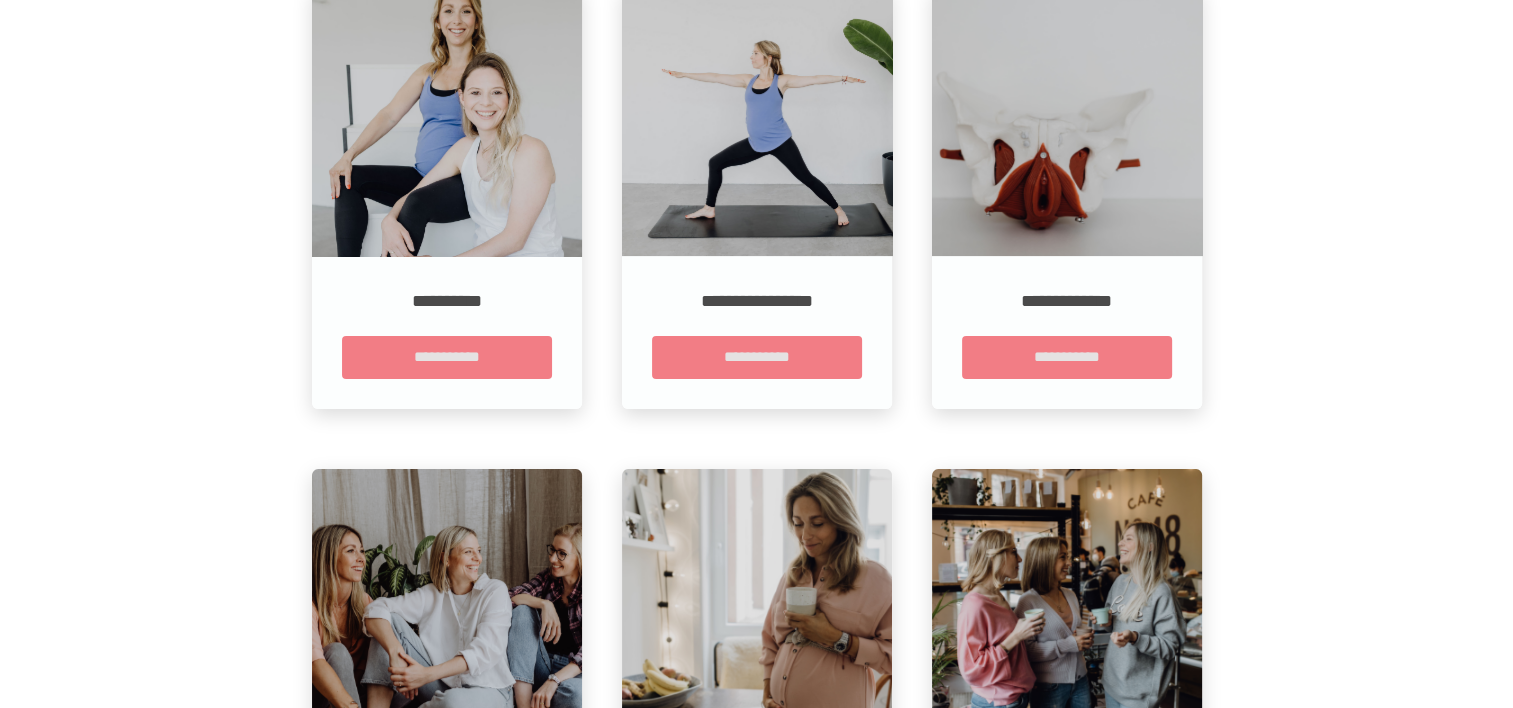 scroll, scrollTop: 692, scrollLeft: 0, axis: vertical 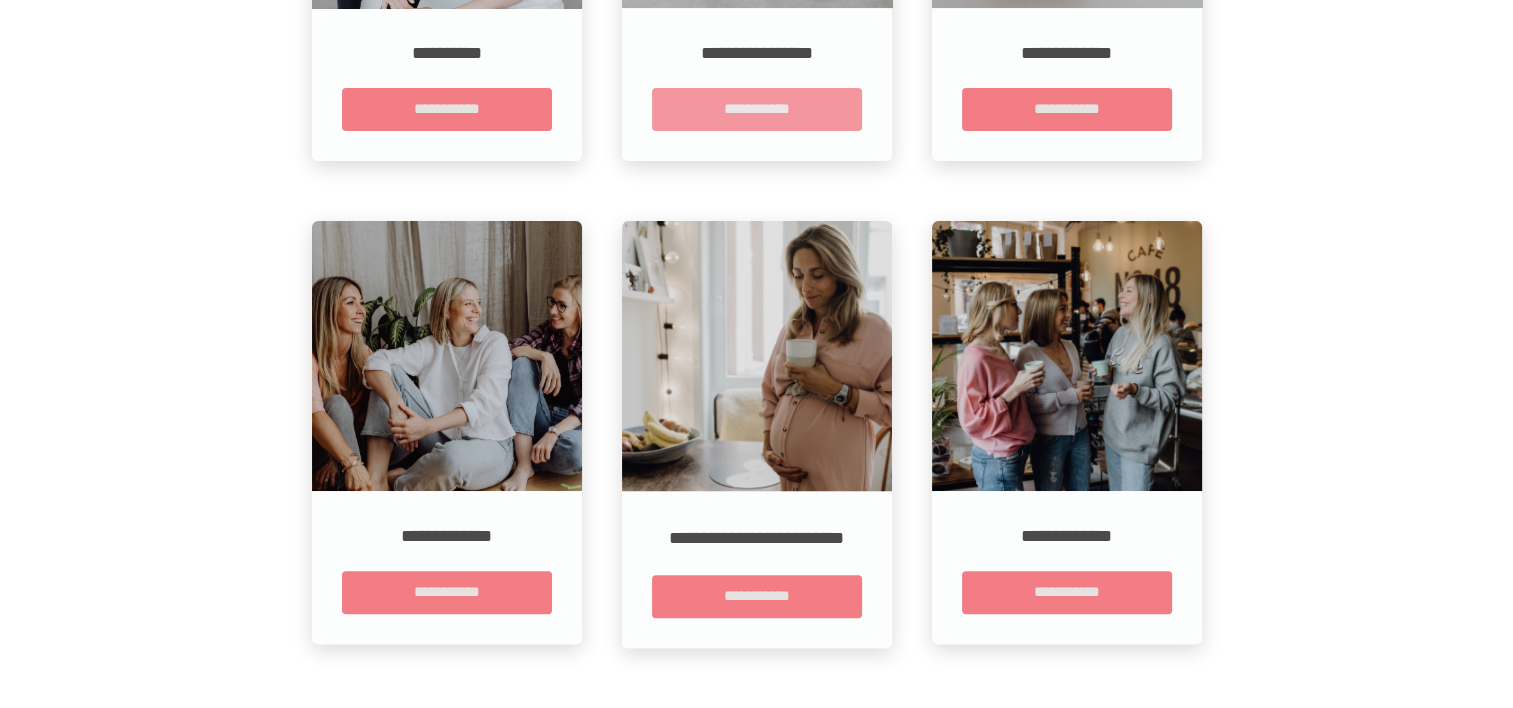 click on "**********" at bounding box center (757, 109) 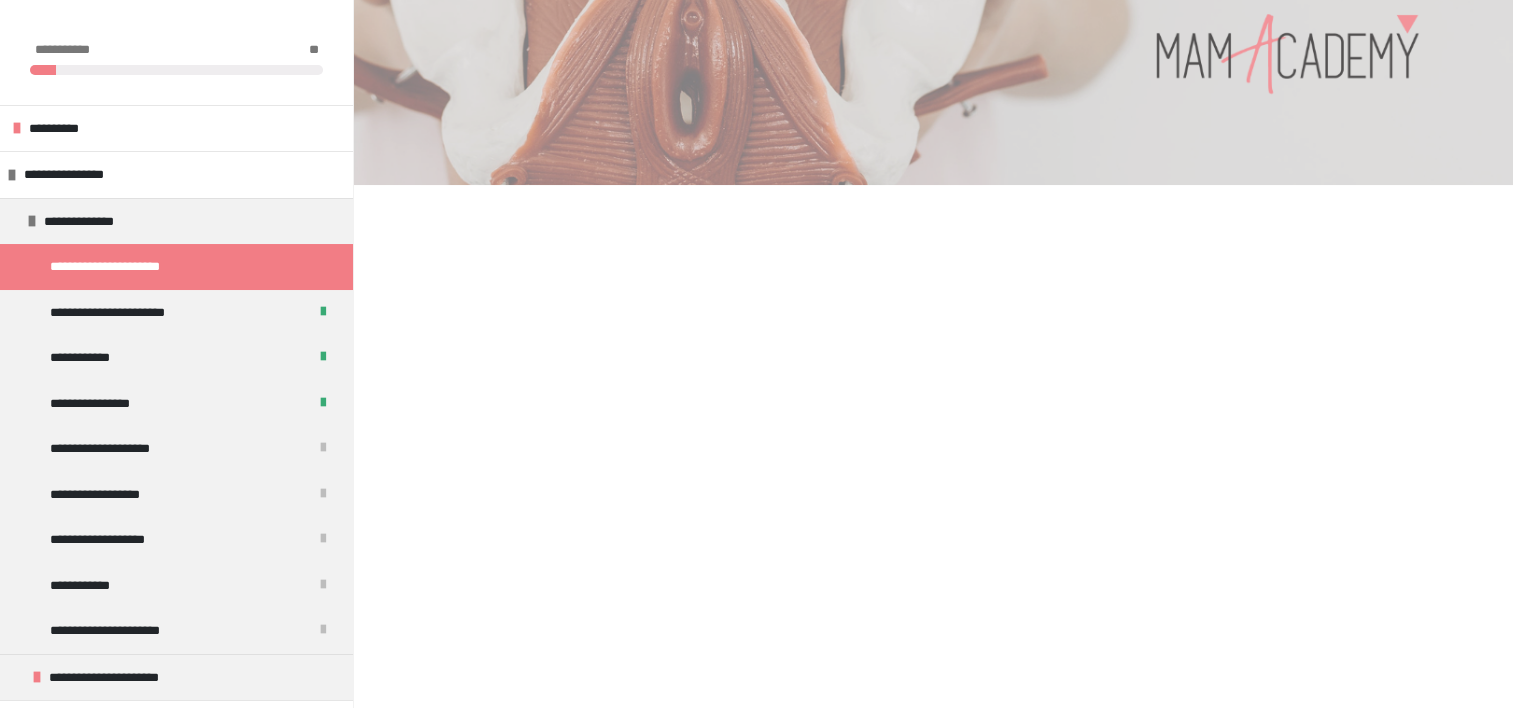 scroll, scrollTop: 300, scrollLeft: 0, axis: vertical 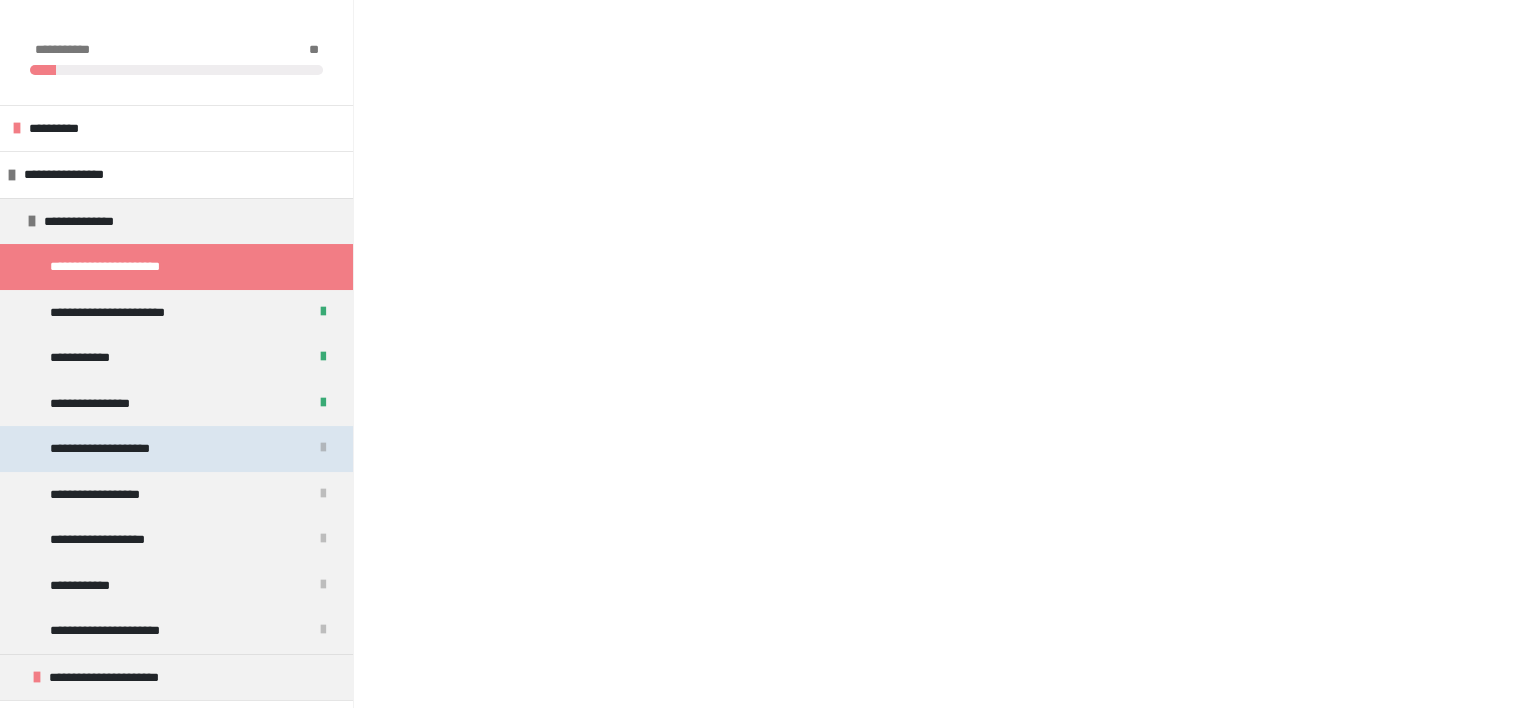 click on "**********" at bounding box center [176, 449] 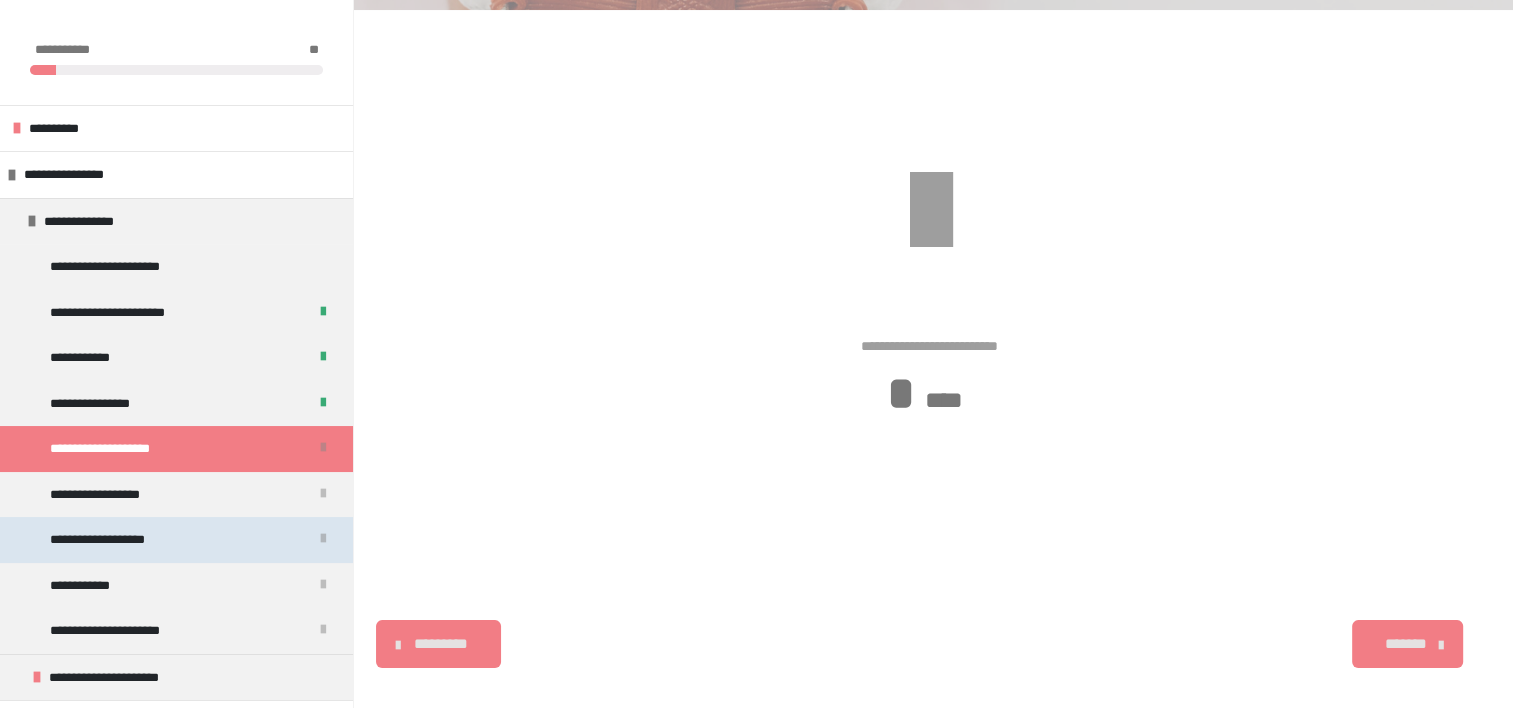 click on "**********" at bounding box center [176, 540] 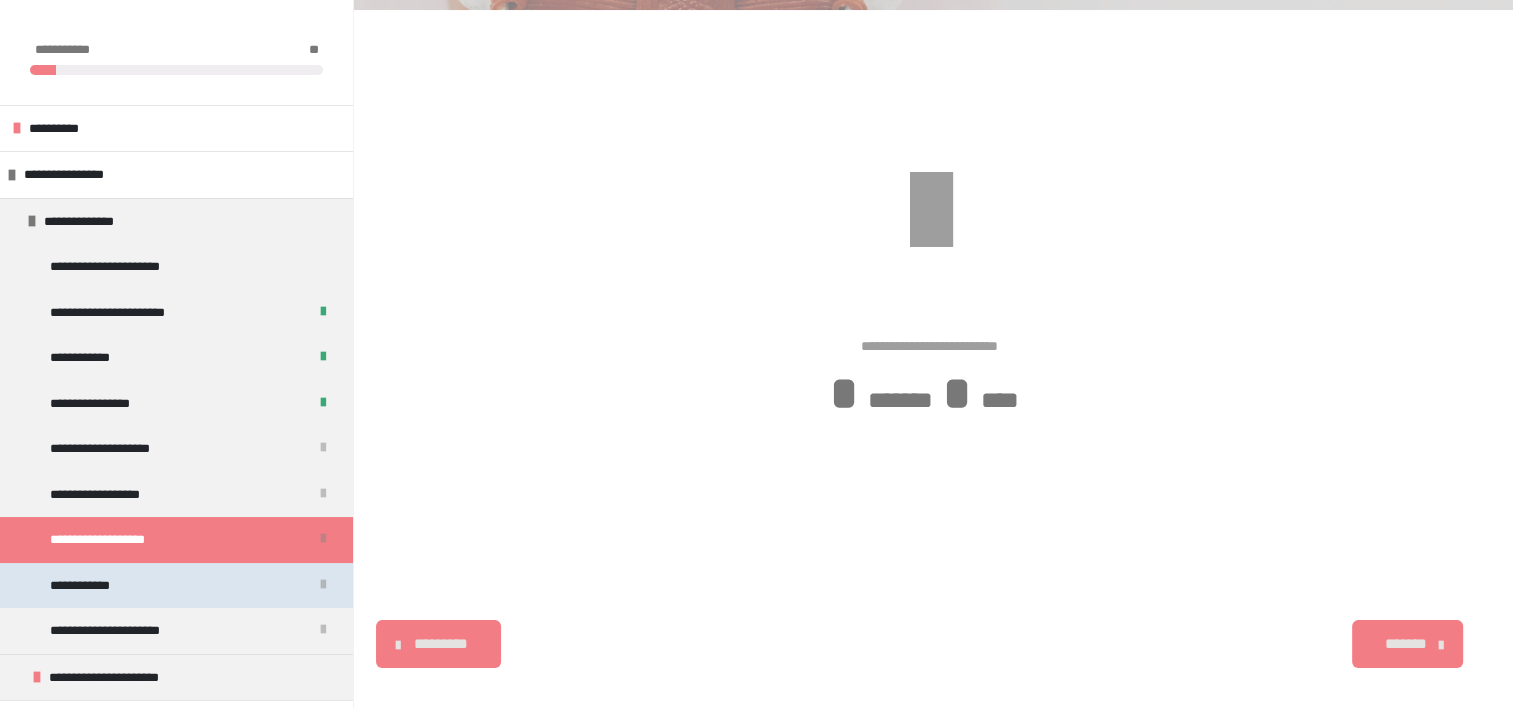 click on "**********" at bounding box center (176, 586) 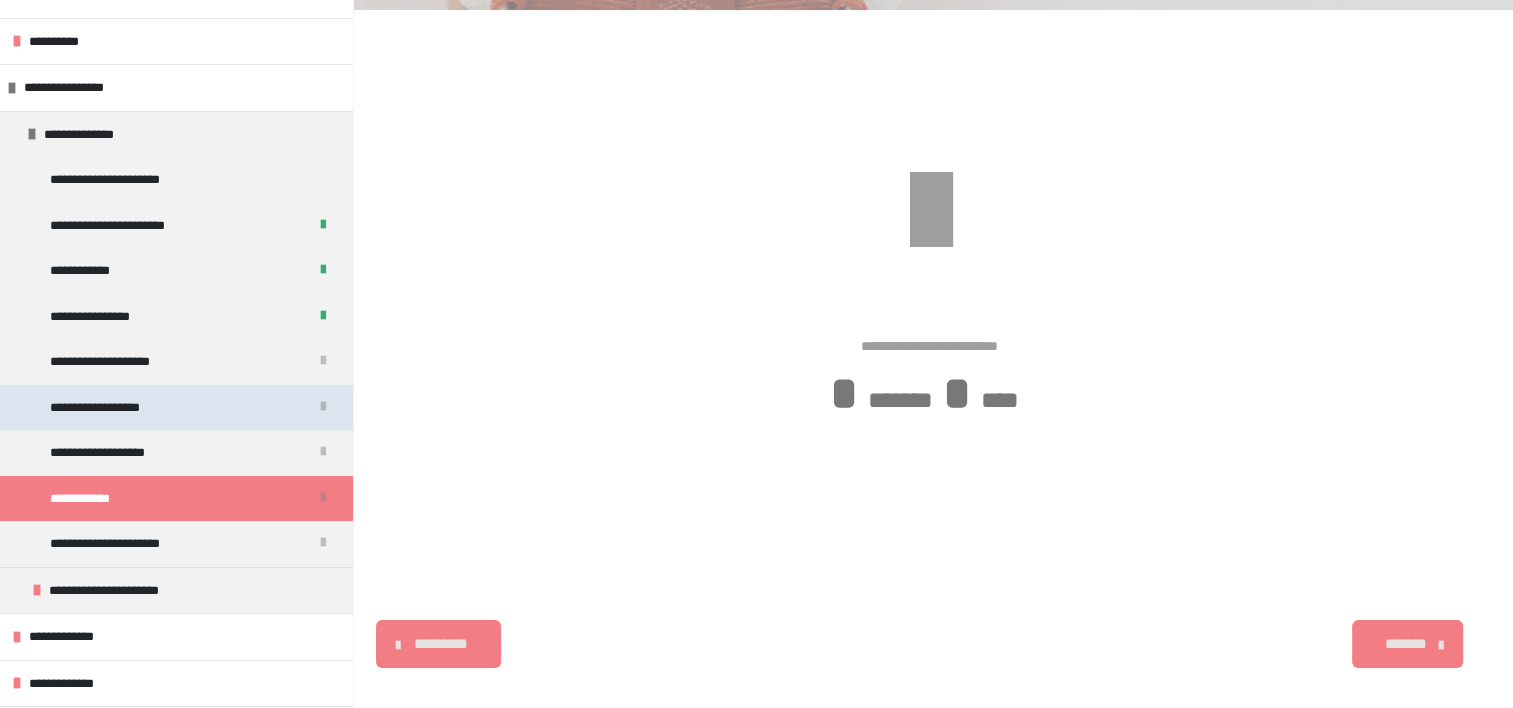scroll, scrollTop: 172, scrollLeft: 0, axis: vertical 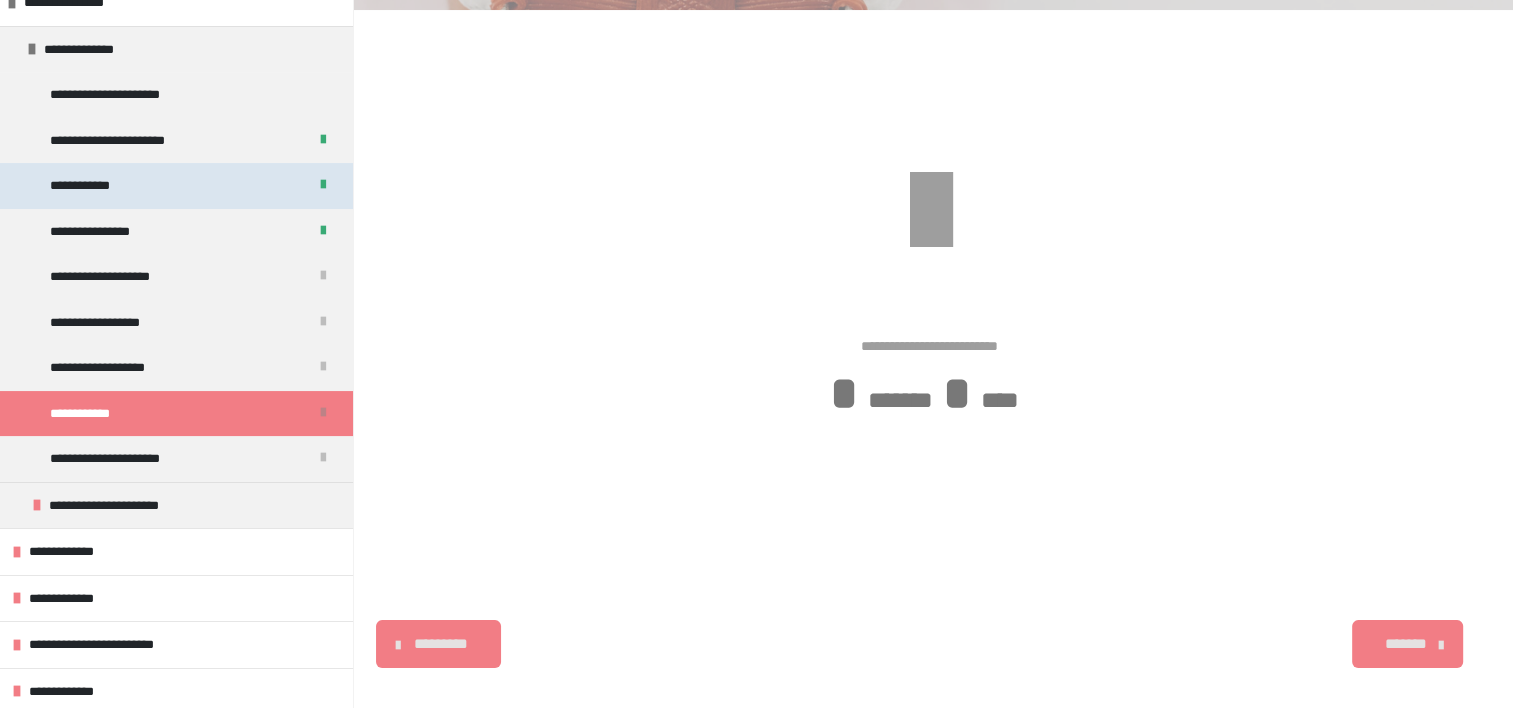 click on "**********" at bounding box center [176, 186] 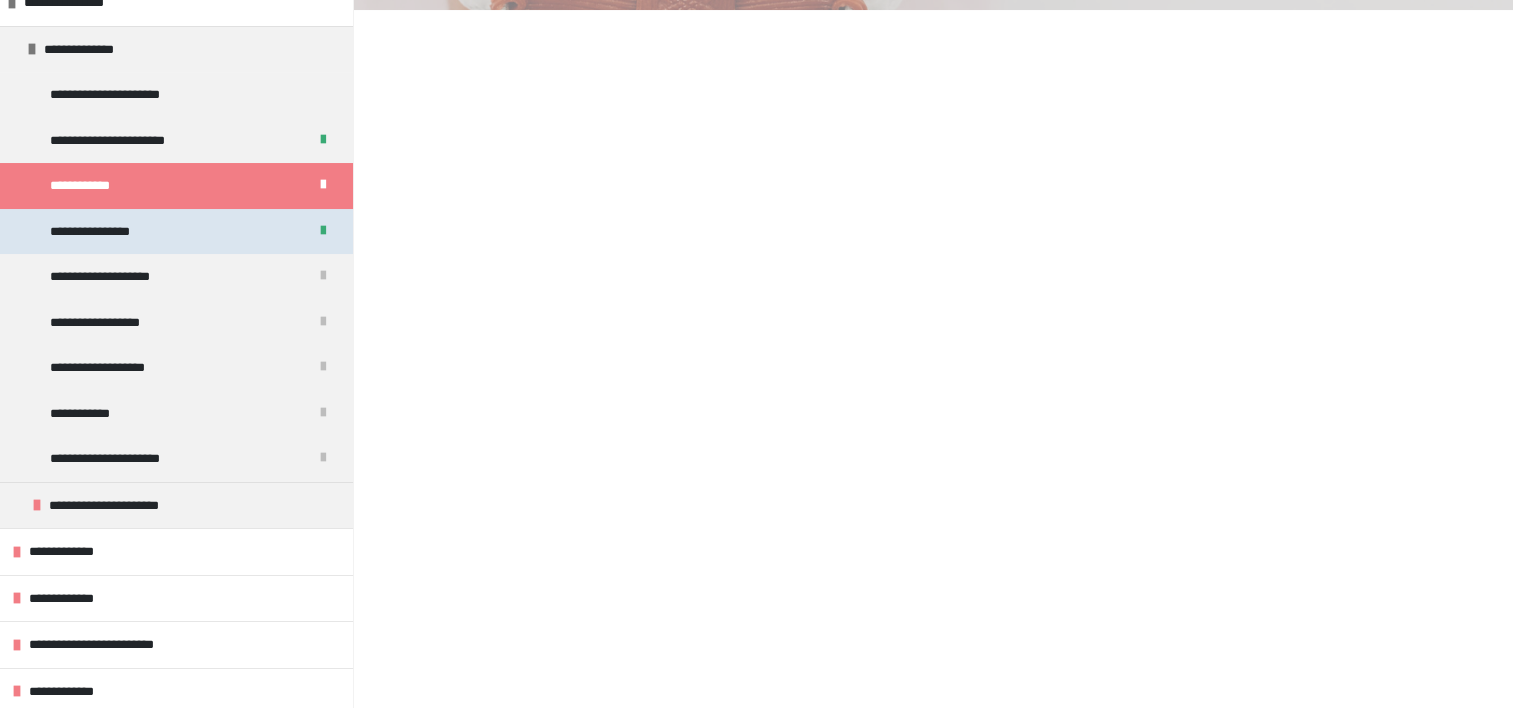 click on "**********" at bounding box center (105, 232) 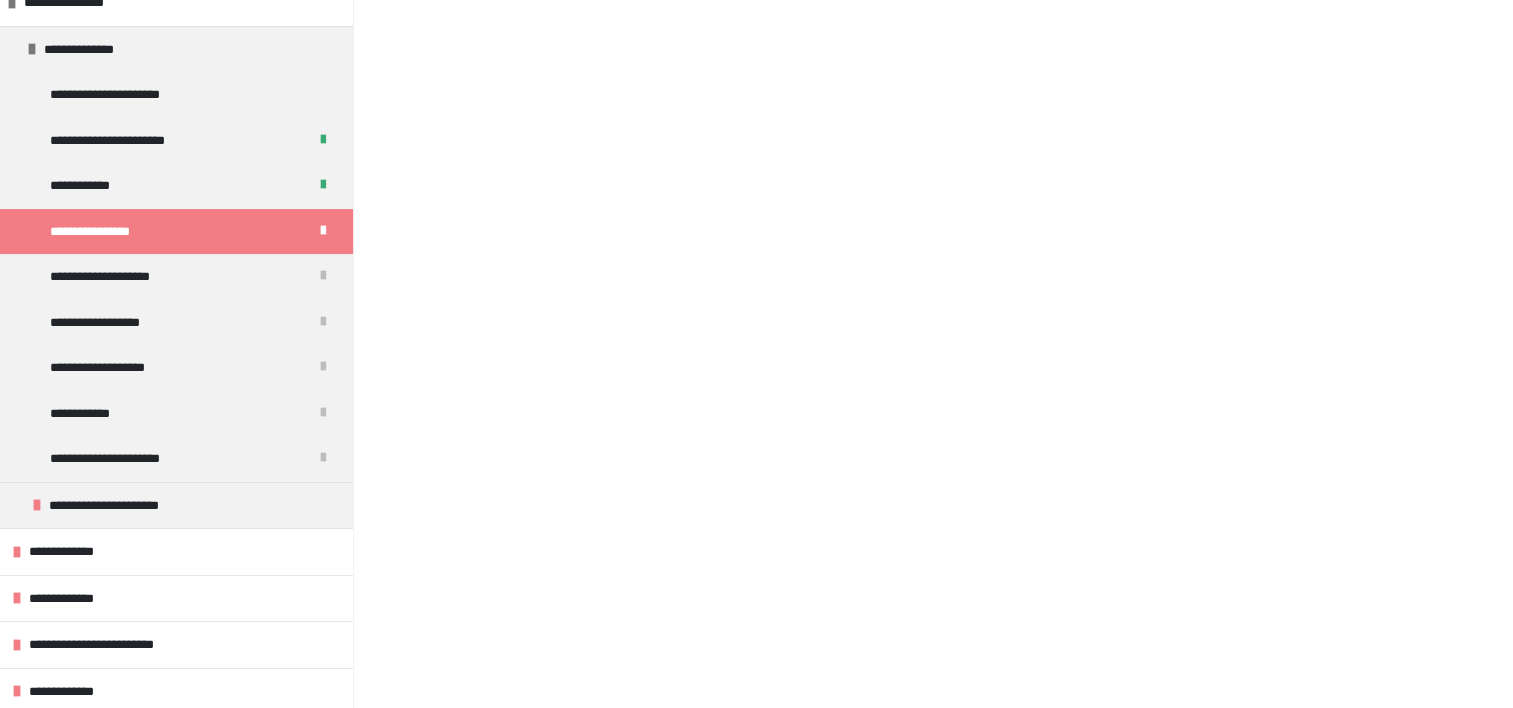 scroll, scrollTop: 470, scrollLeft: 0, axis: vertical 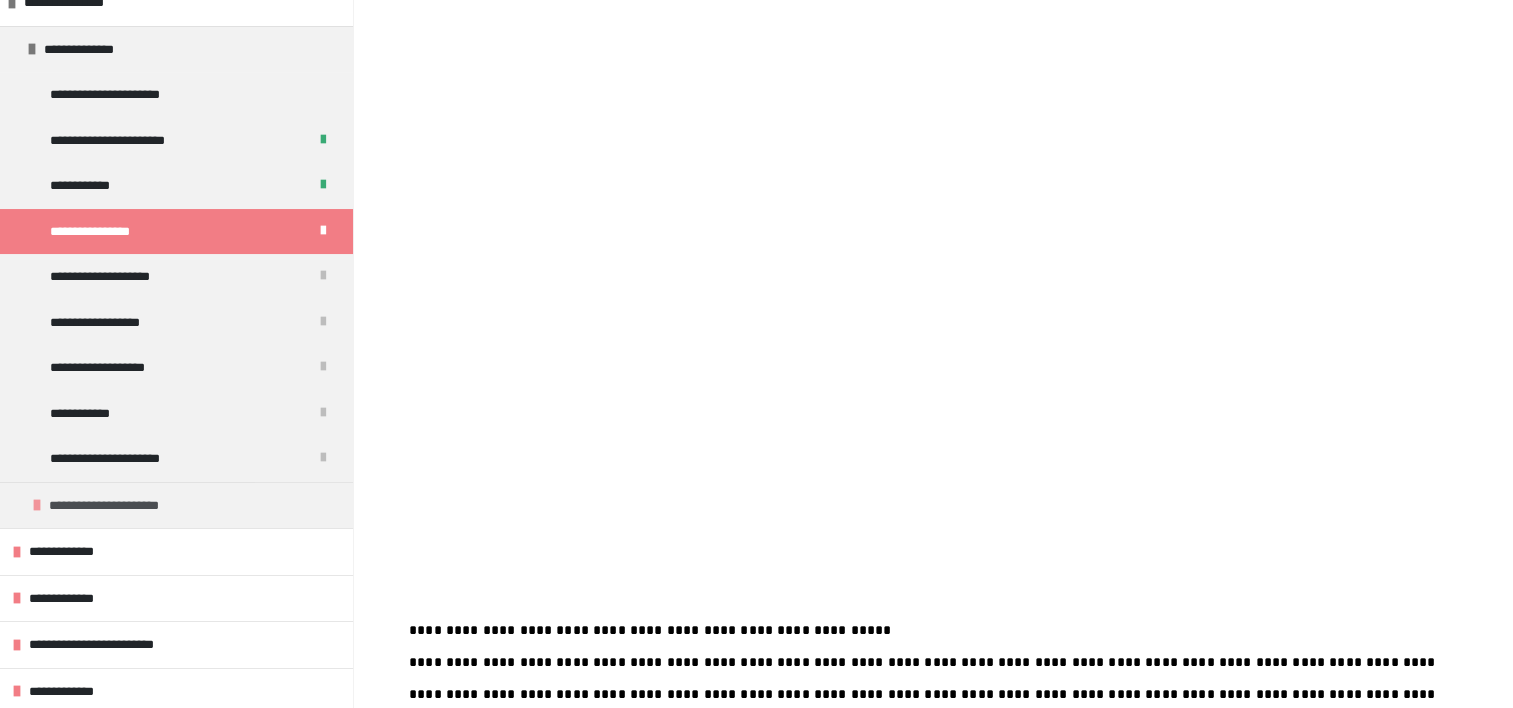 click on "**********" at bounding box center (125, 506) 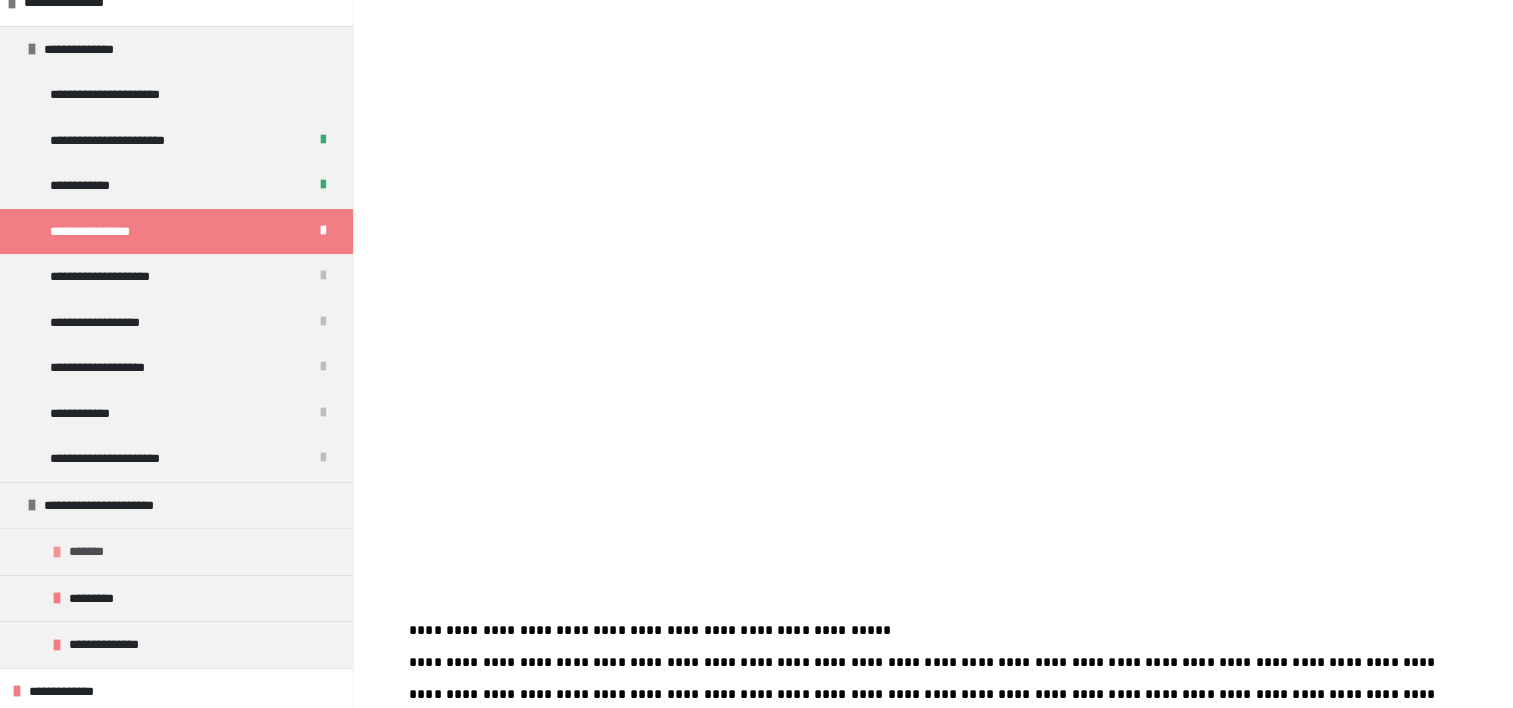click on "*******" at bounding box center (101, 552) 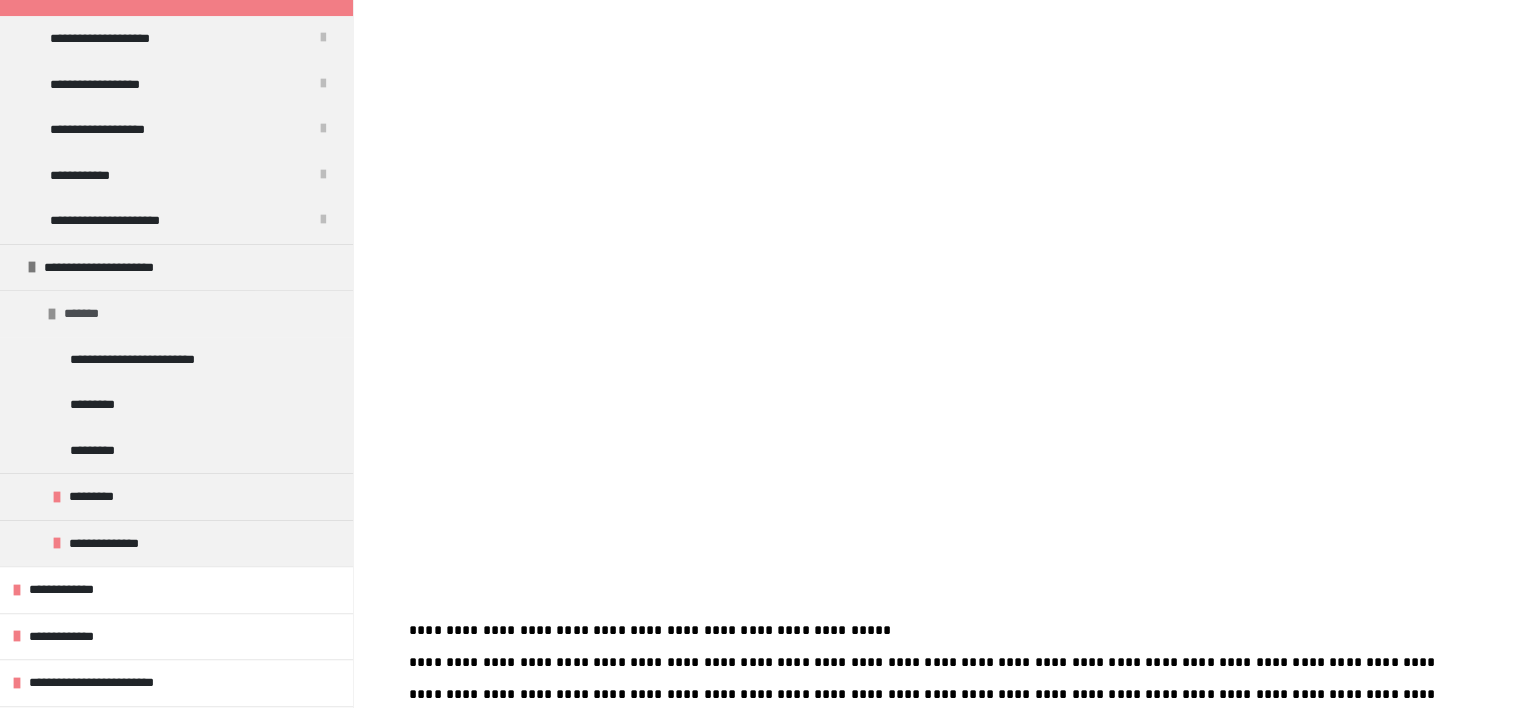 scroll, scrollTop: 447, scrollLeft: 0, axis: vertical 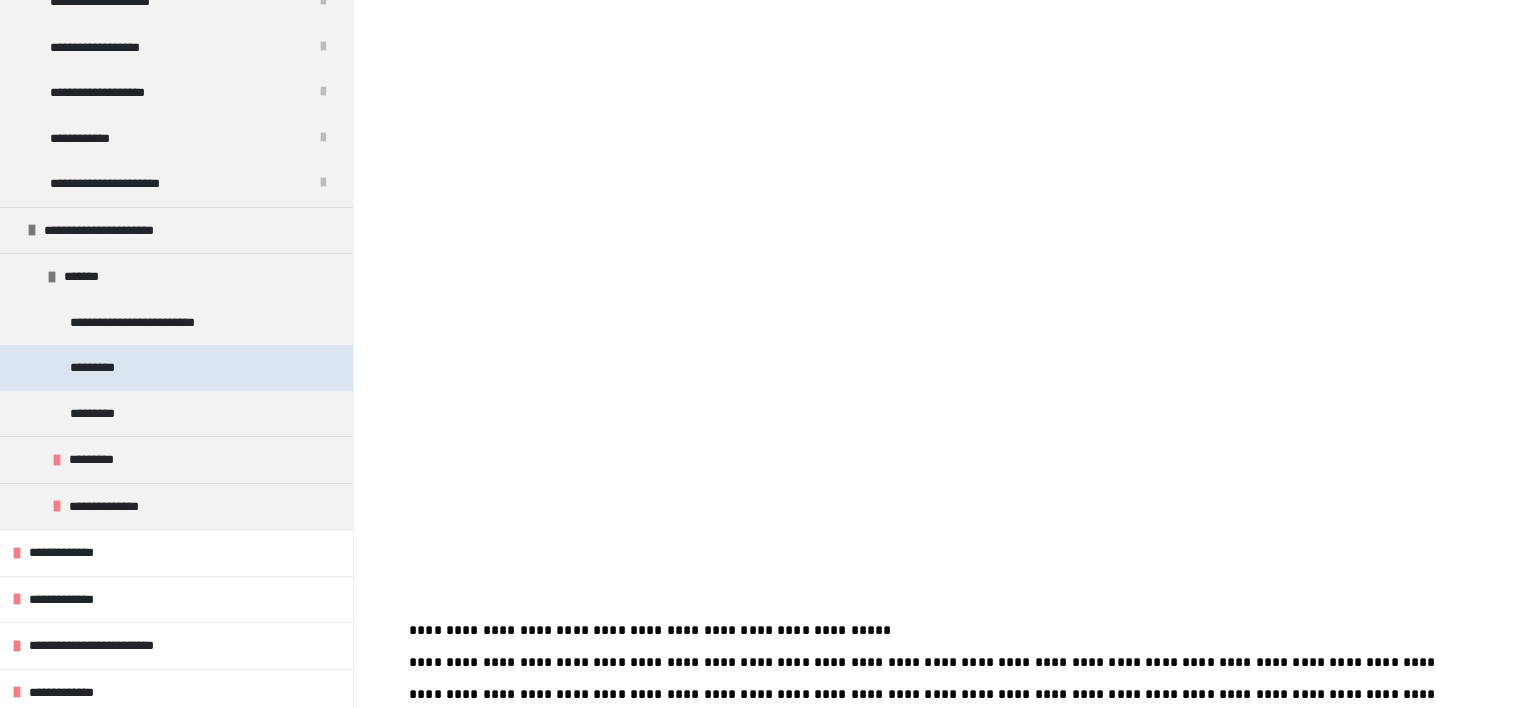 click on "*********" at bounding box center [106, 368] 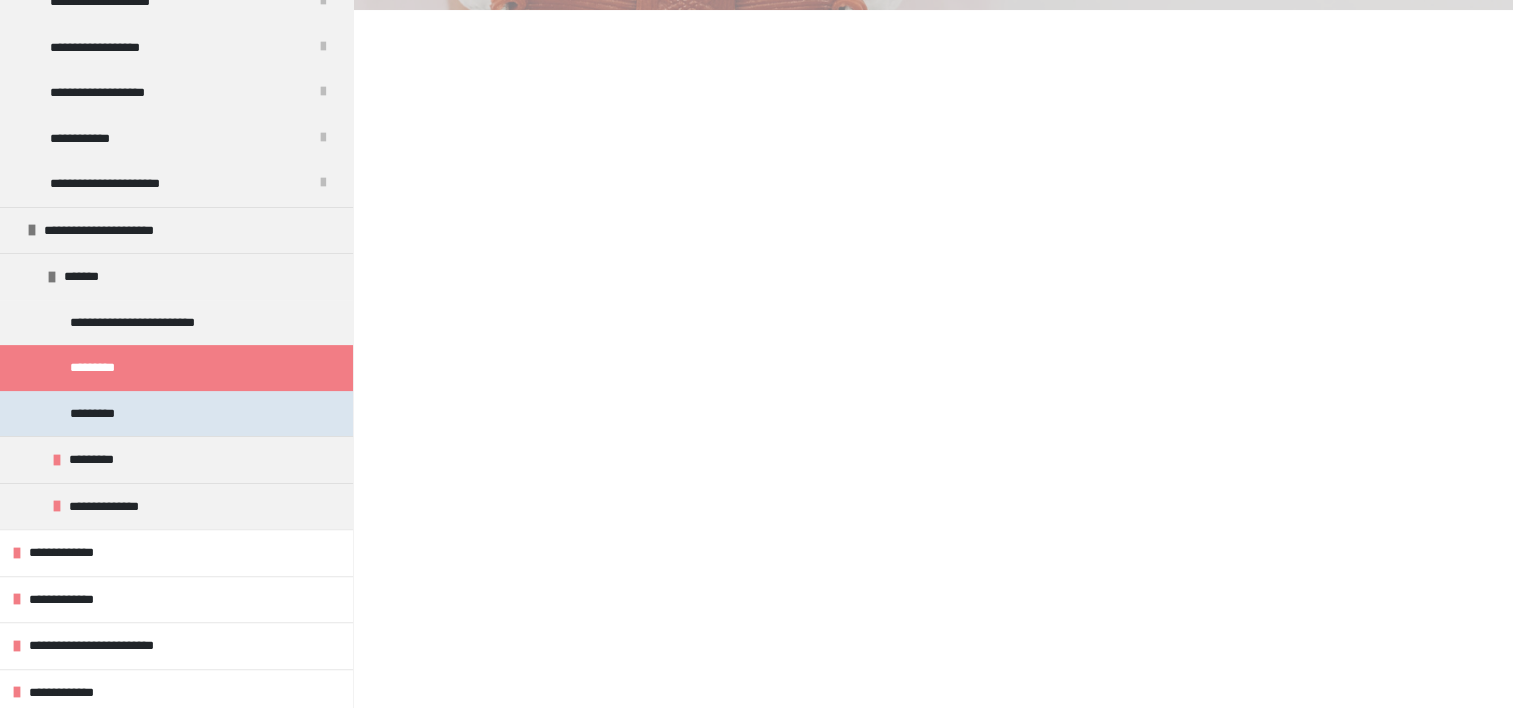 click on "*********" at bounding box center [107, 414] 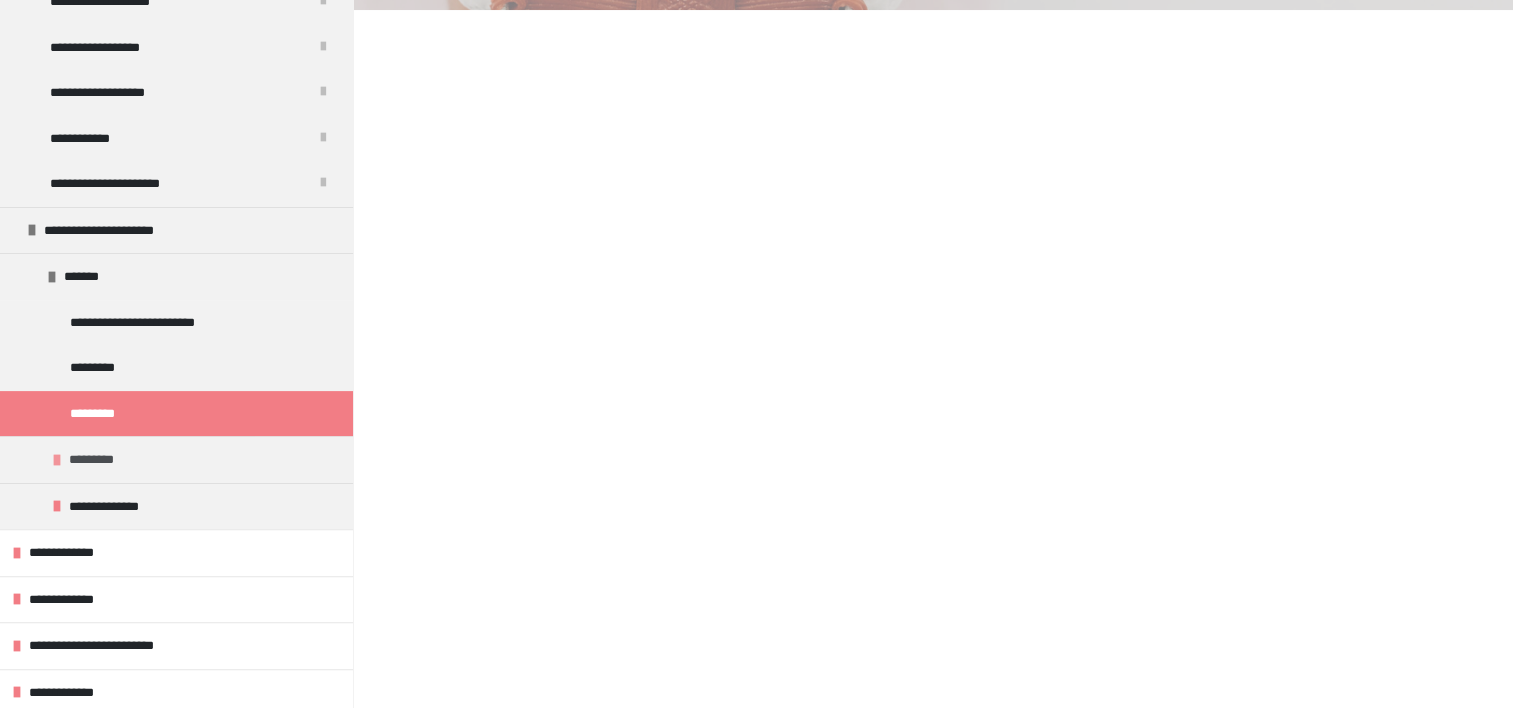 click on "*********" at bounding box center [98, 460] 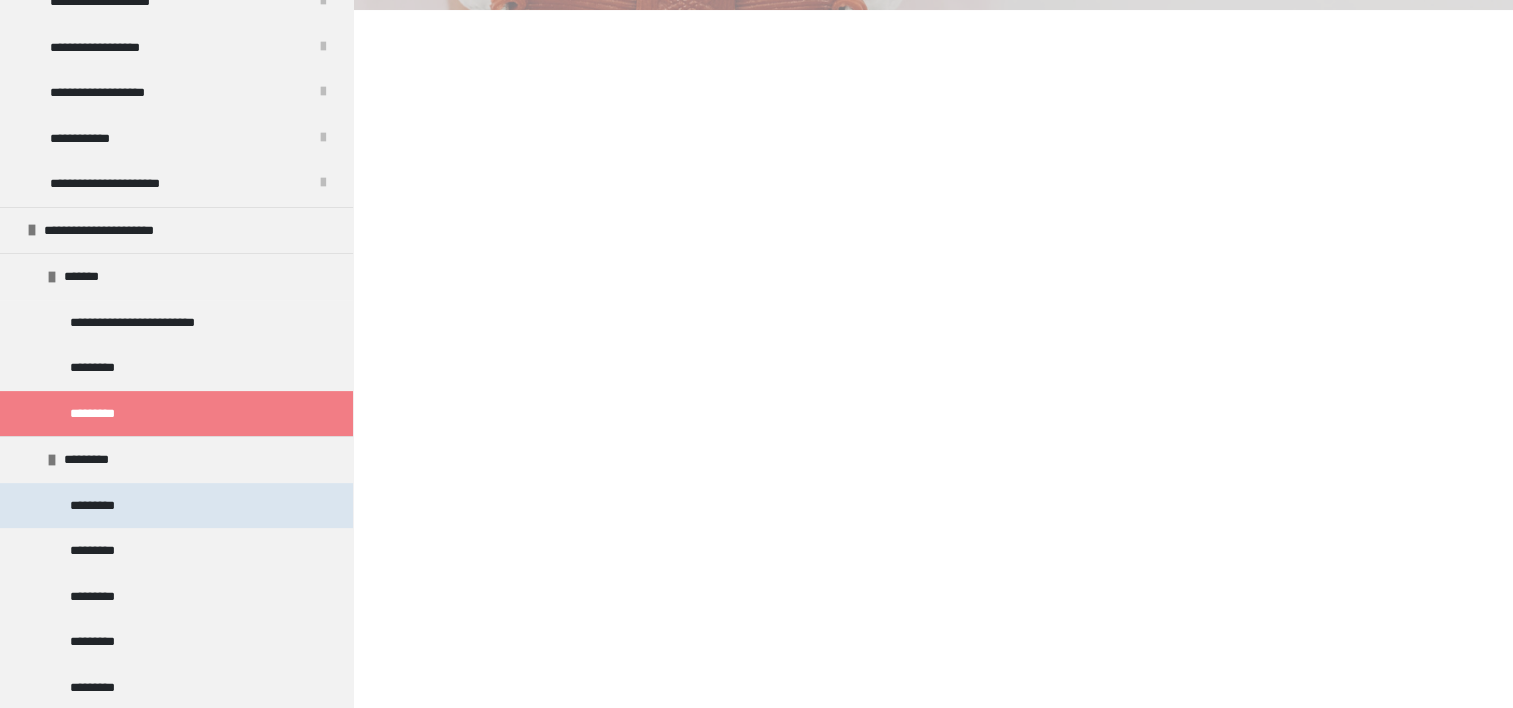 click on "*********" at bounding box center (101, 506) 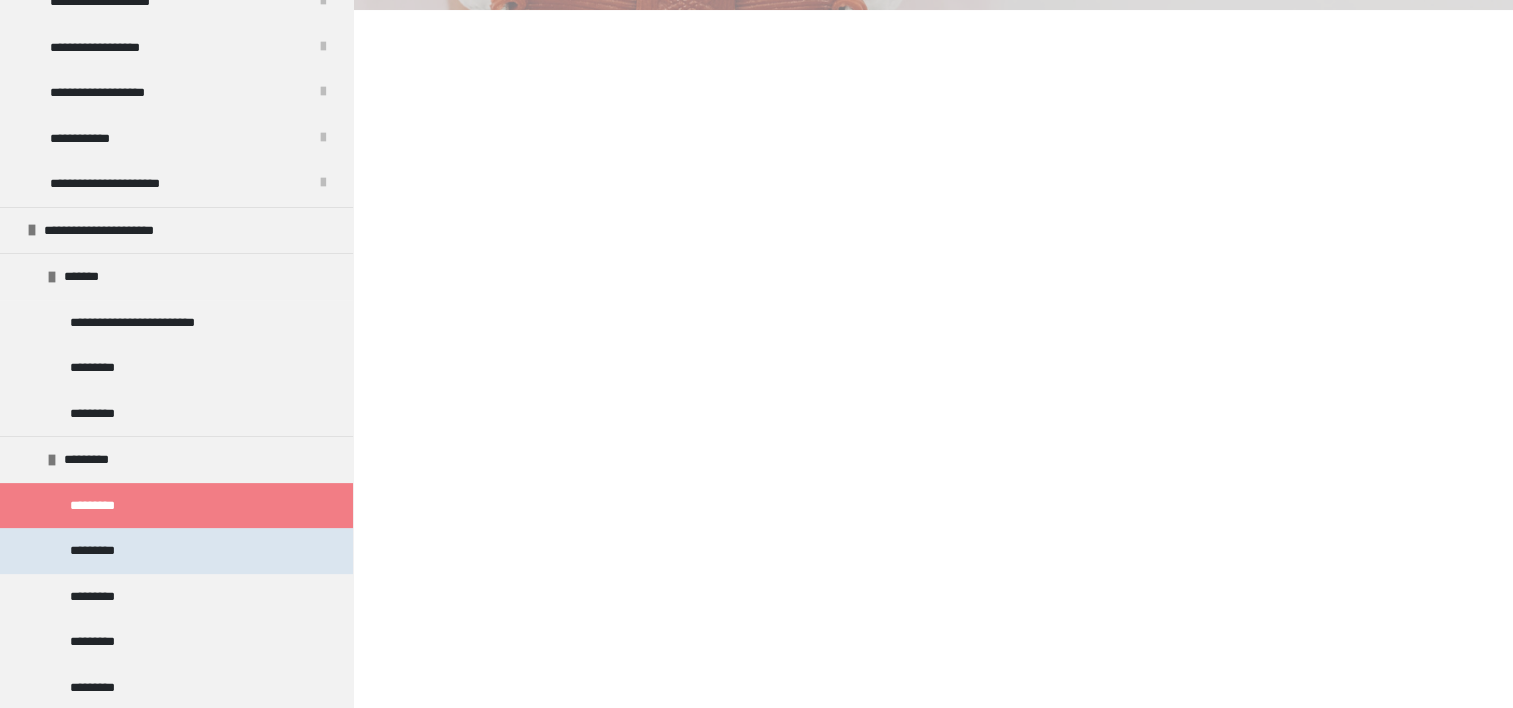 click on "*********" at bounding box center (102, 551) 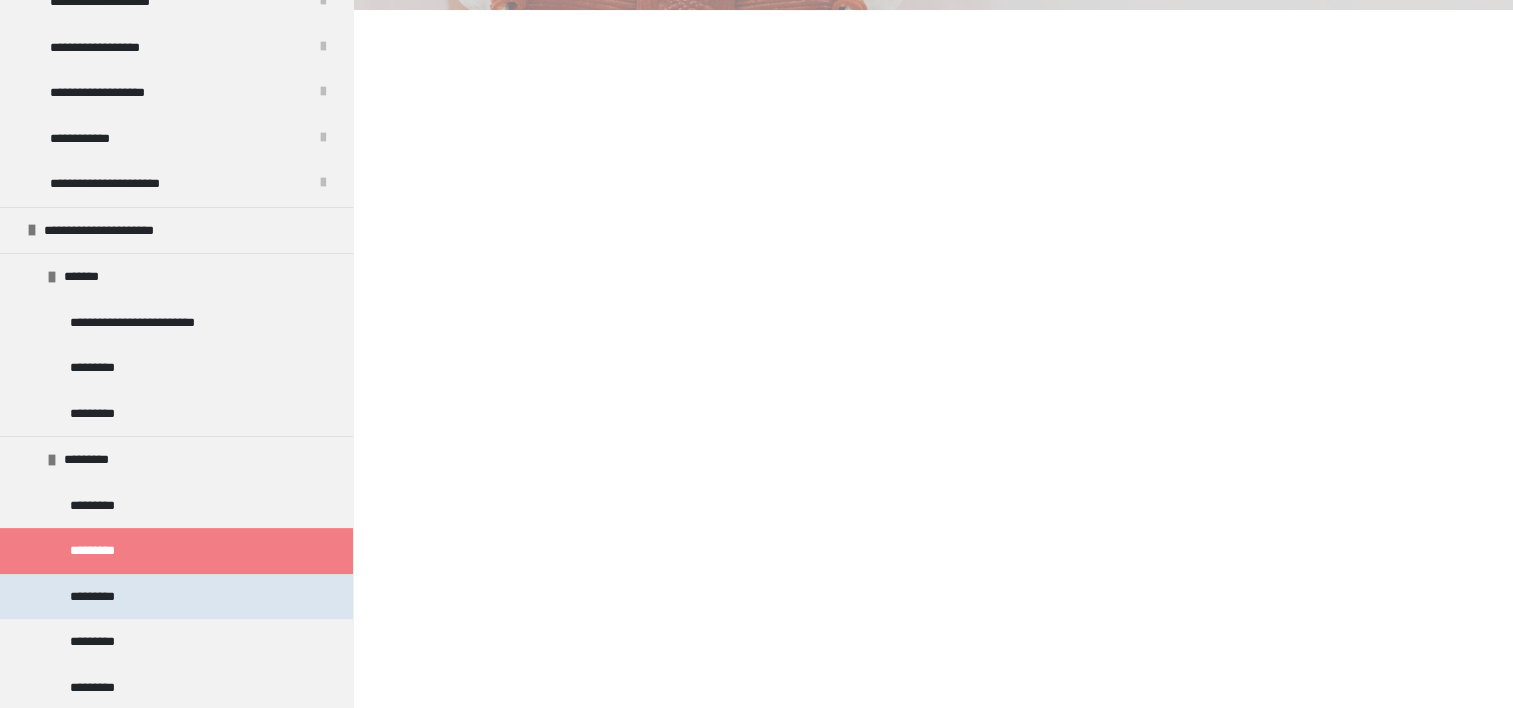 scroll, scrollTop: 547, scrollLeft: 0, axis: vertical 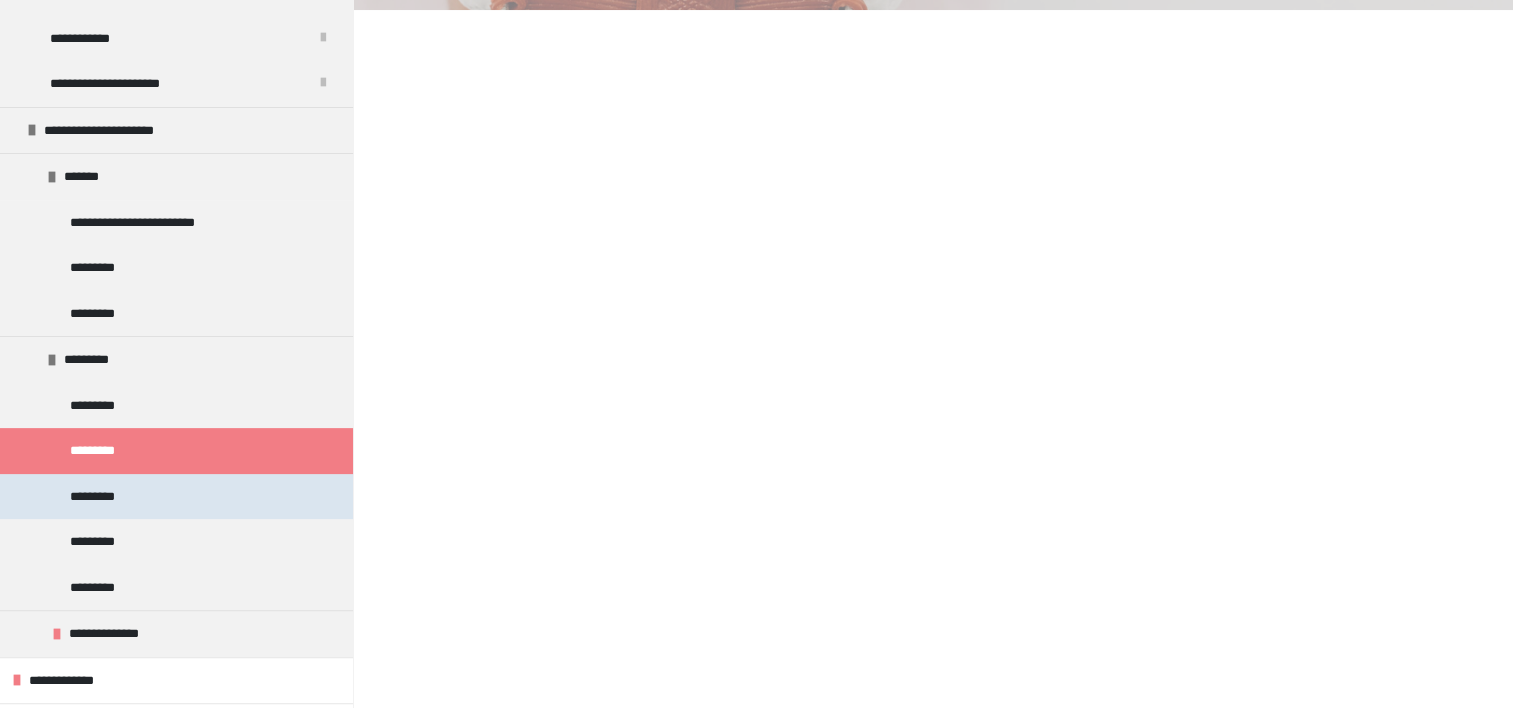 click on "*********" at bounding box center (102, 497) 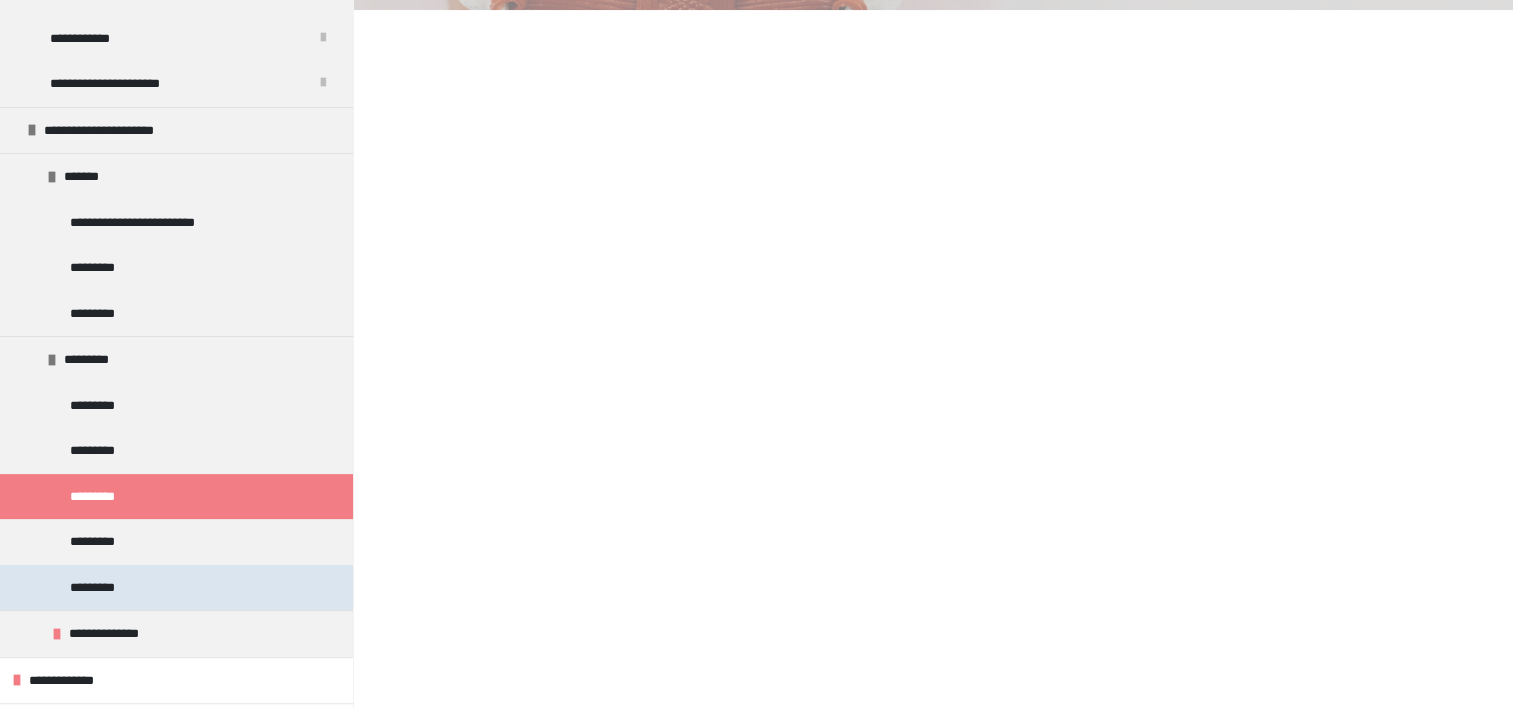 click on "*********" at bounding box center (103, 588) 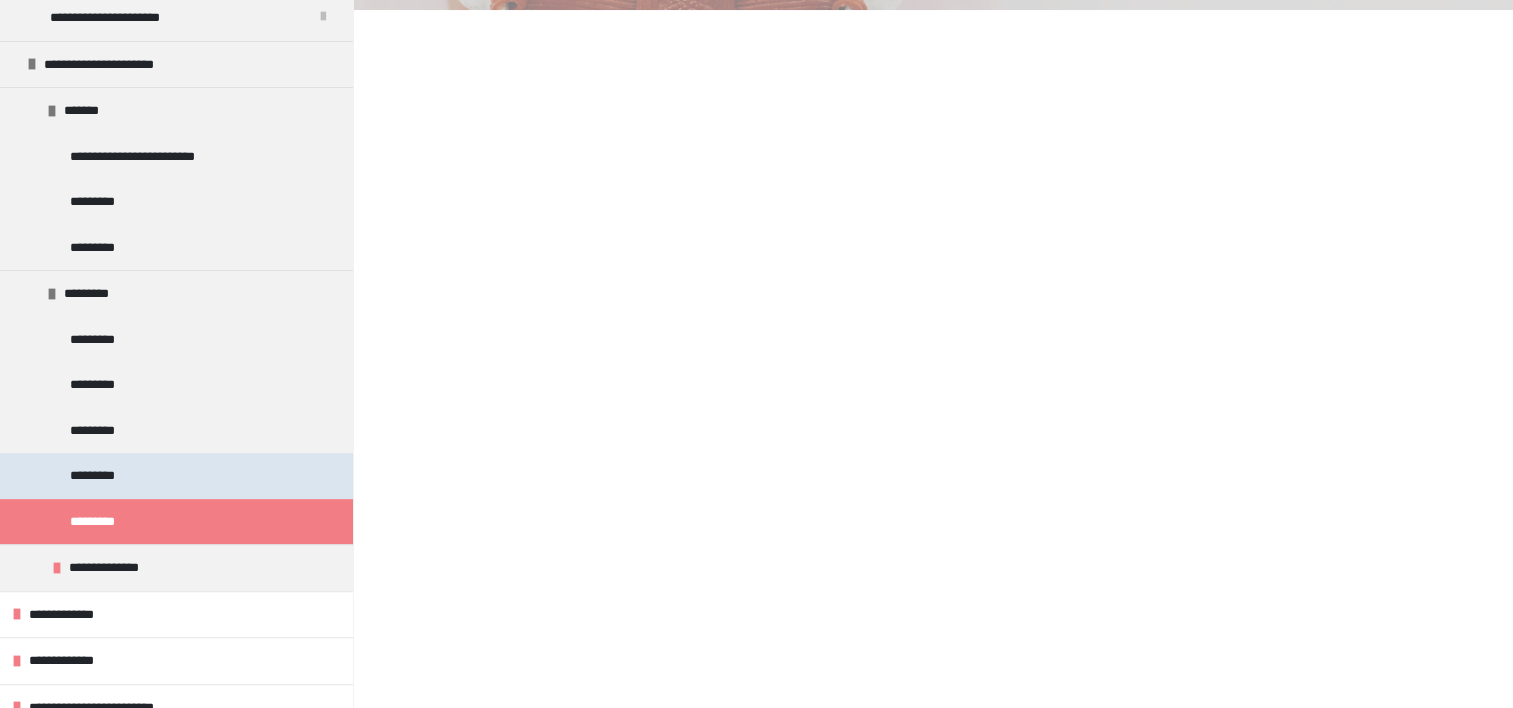 scroll, scrollTop: 647, scrollLeft: 0, axis: vertical 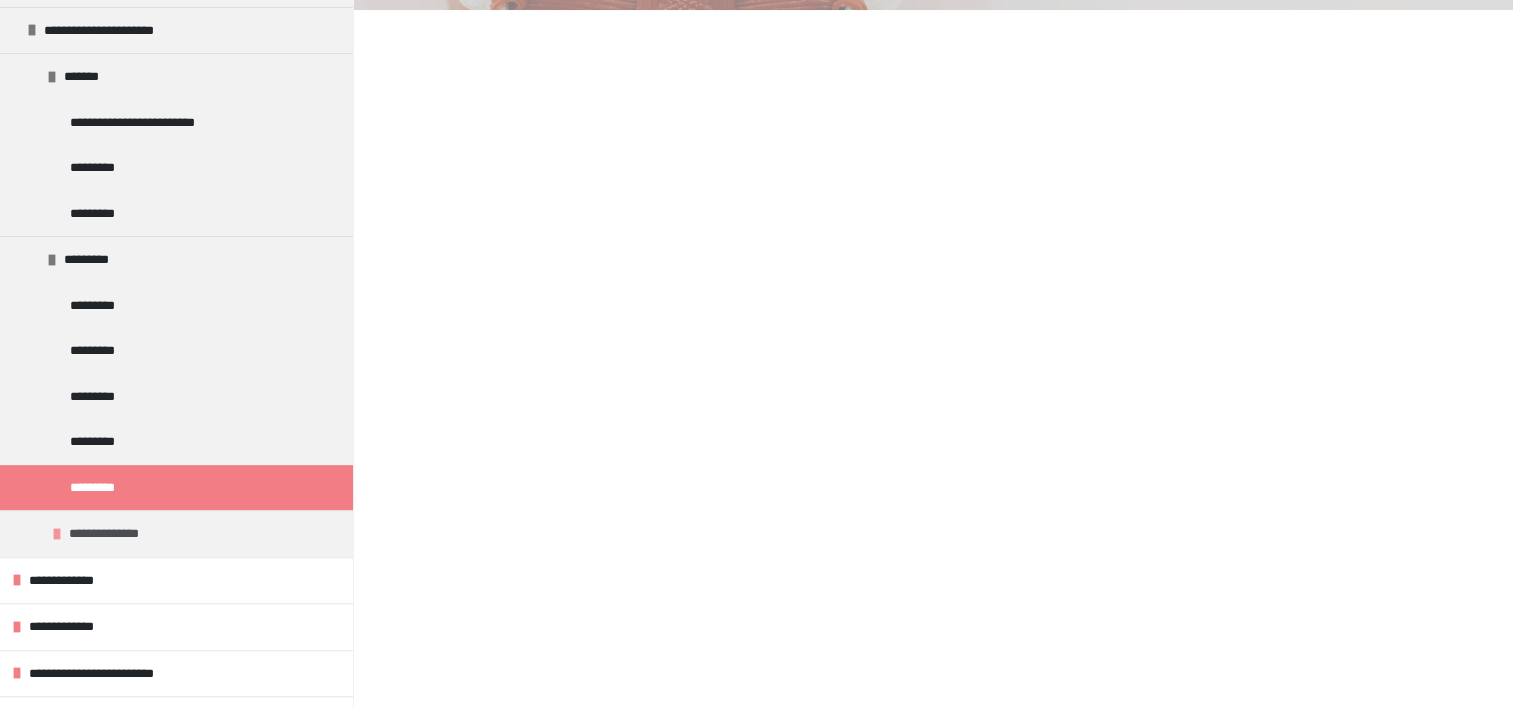 click on "**********" at bounding box center [109, 534] 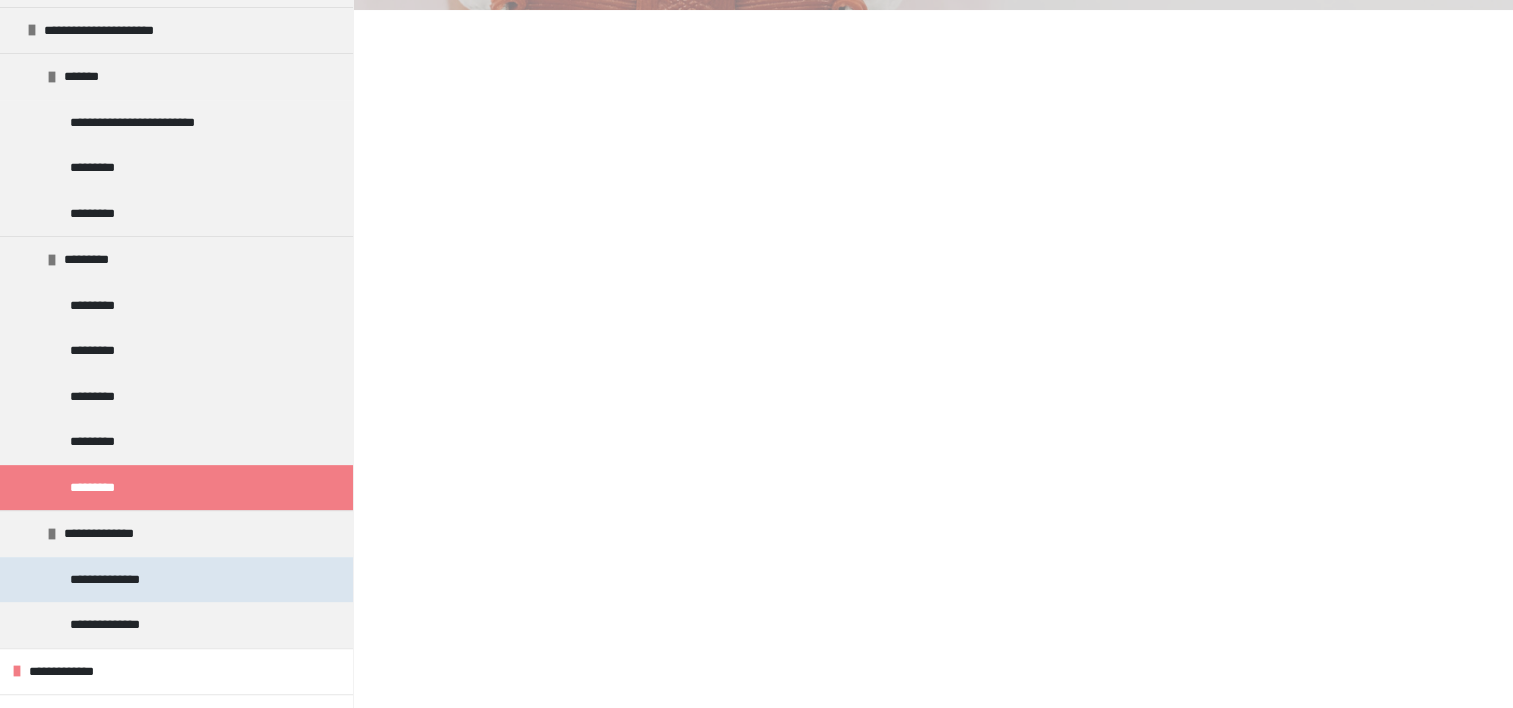click on "**********" at bounding box center [111, 580] 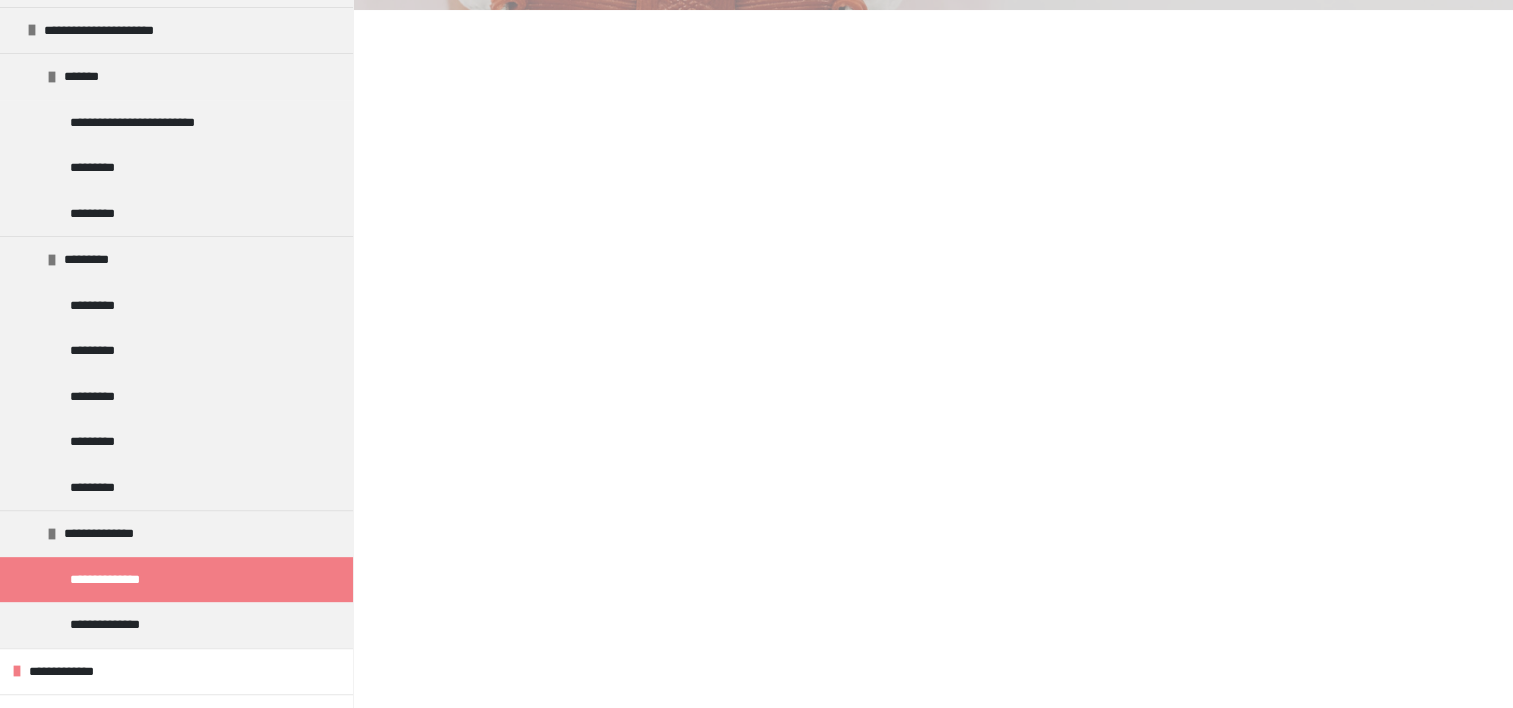 scroll, scrollTop: 547, scrollLeft: 0, axis: vertical 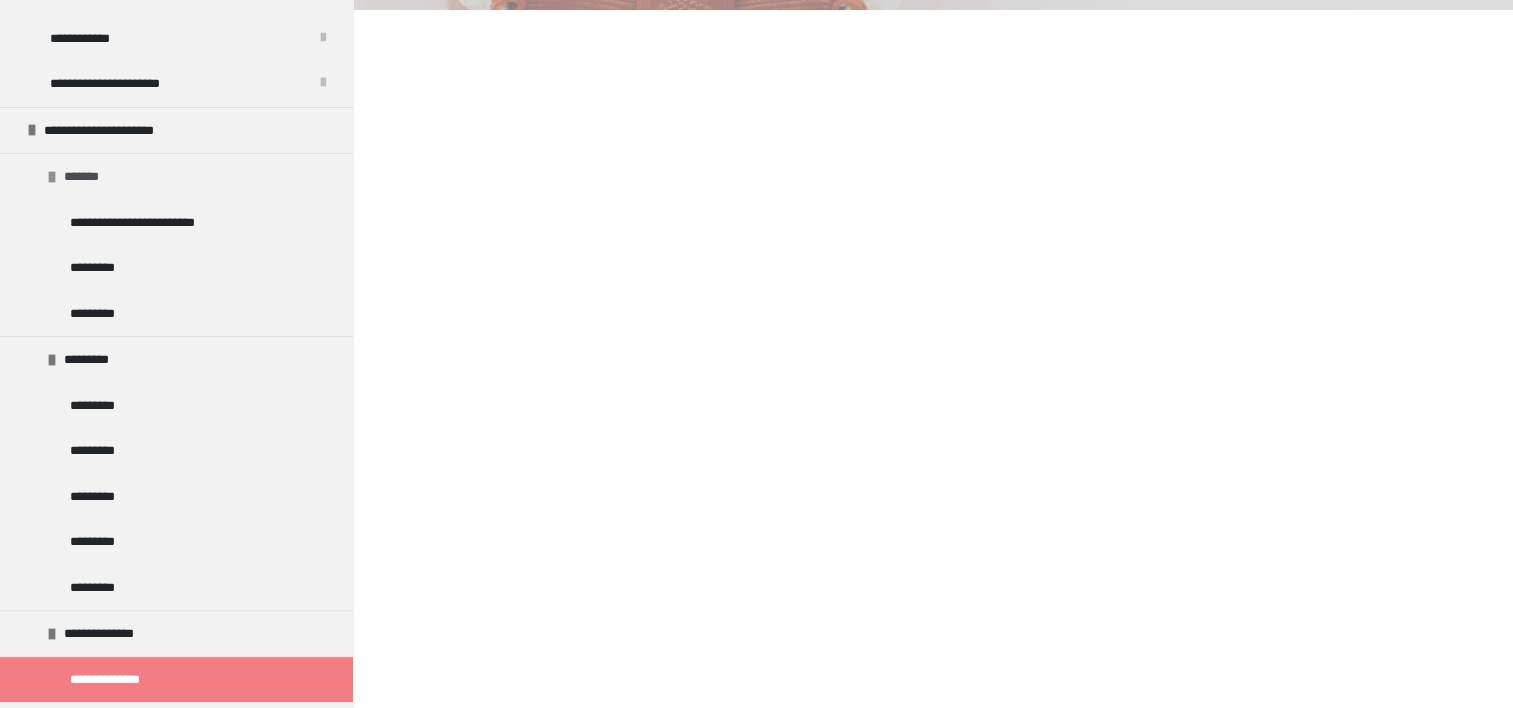 click on "*******" at bounding box center (176, 176) 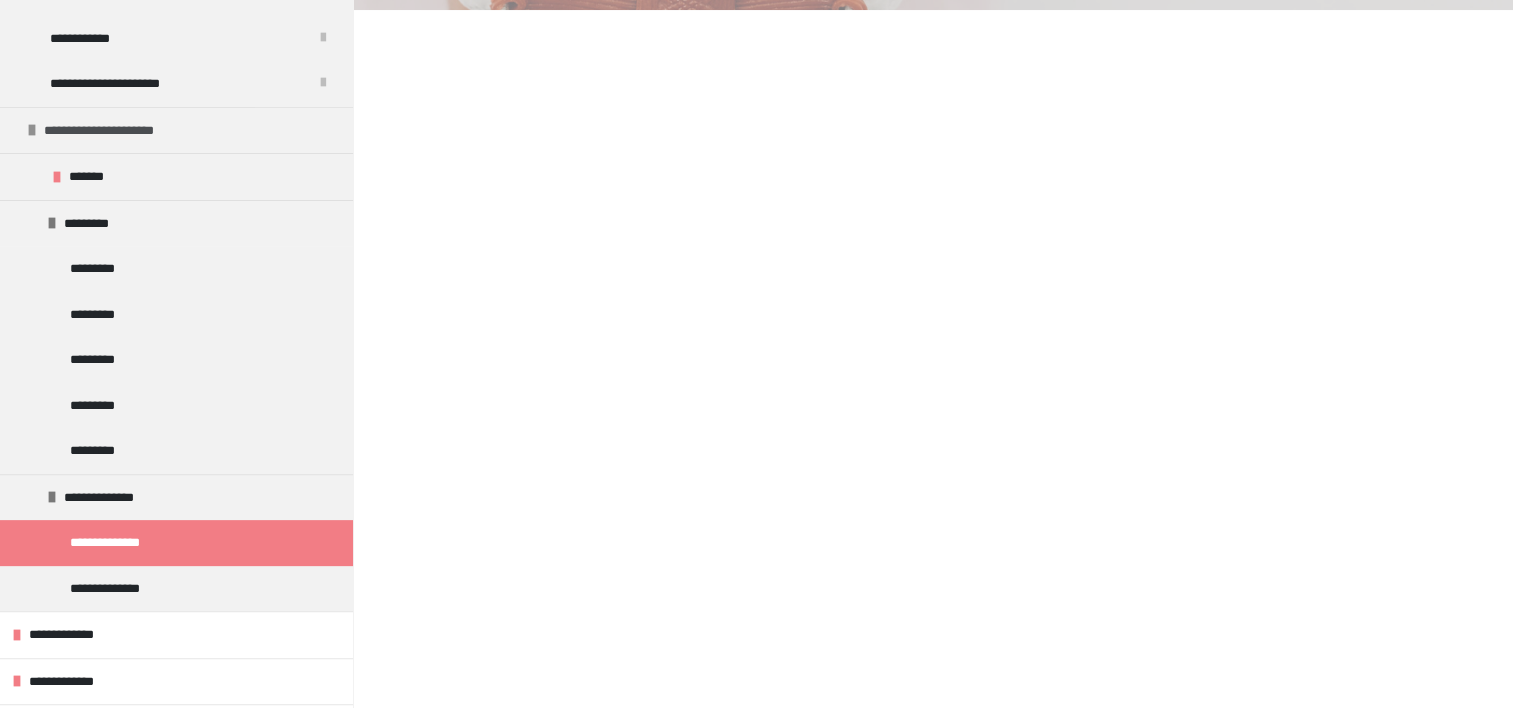 click on "**********" at bounding box center (120, 131) 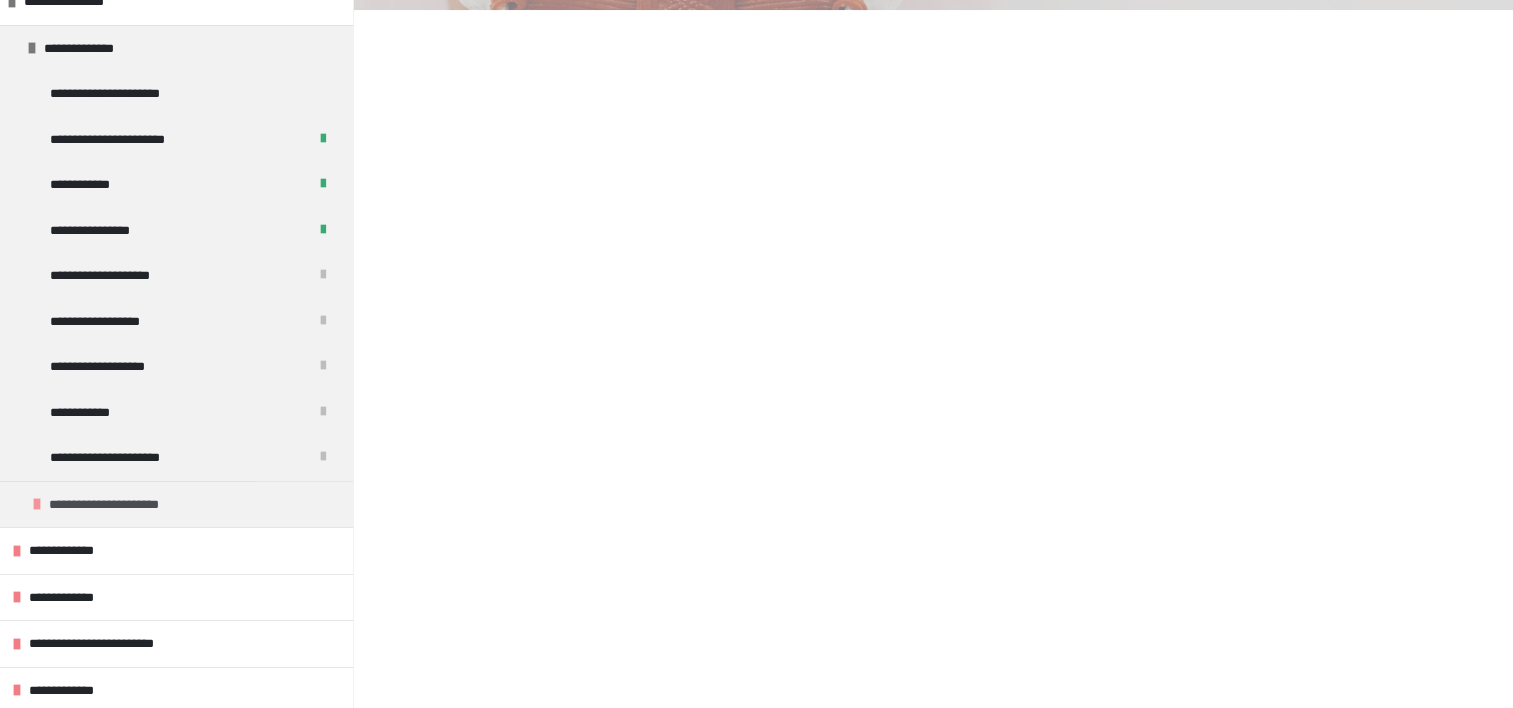 scroll, scrollTop: 172, scrollLeft: 0, axis: vertical 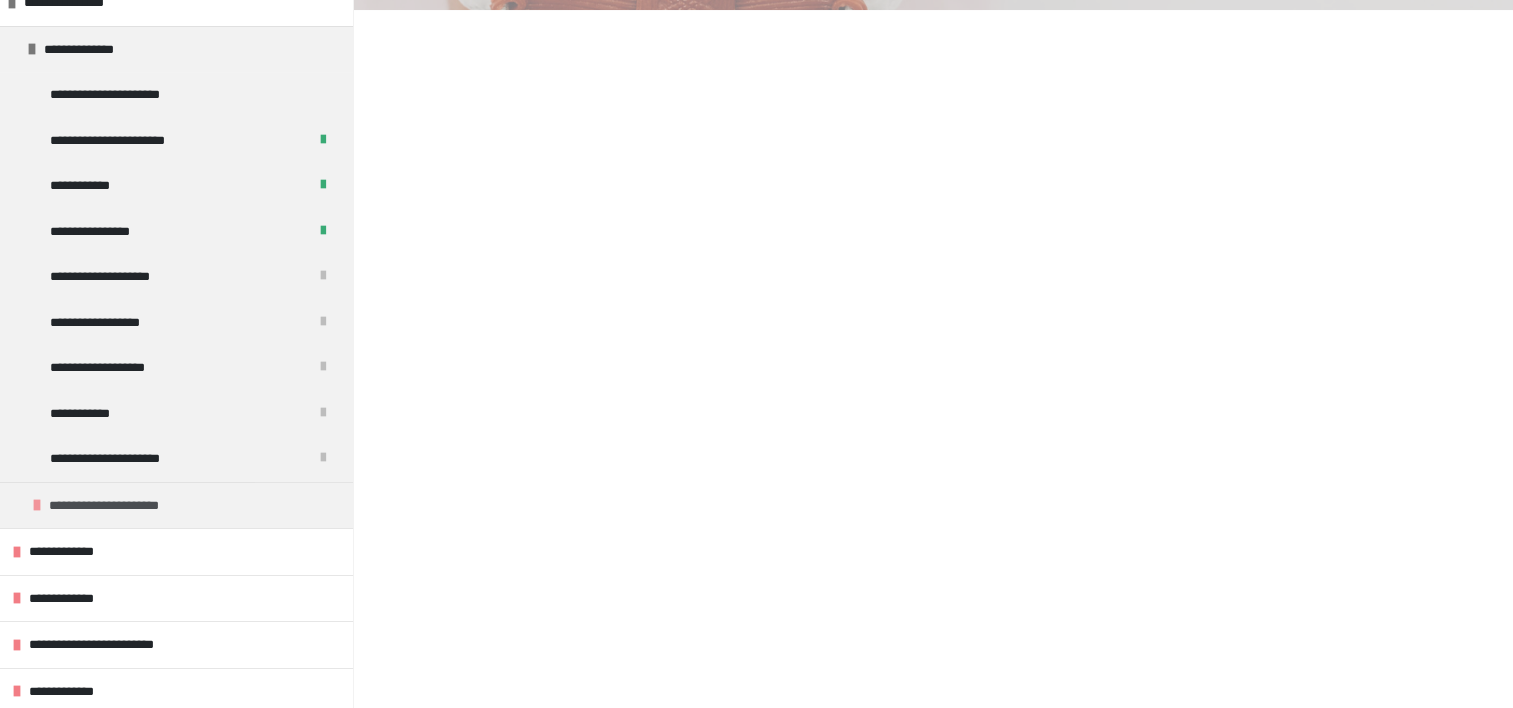 click on "**********" at bounding box center (125, 506) 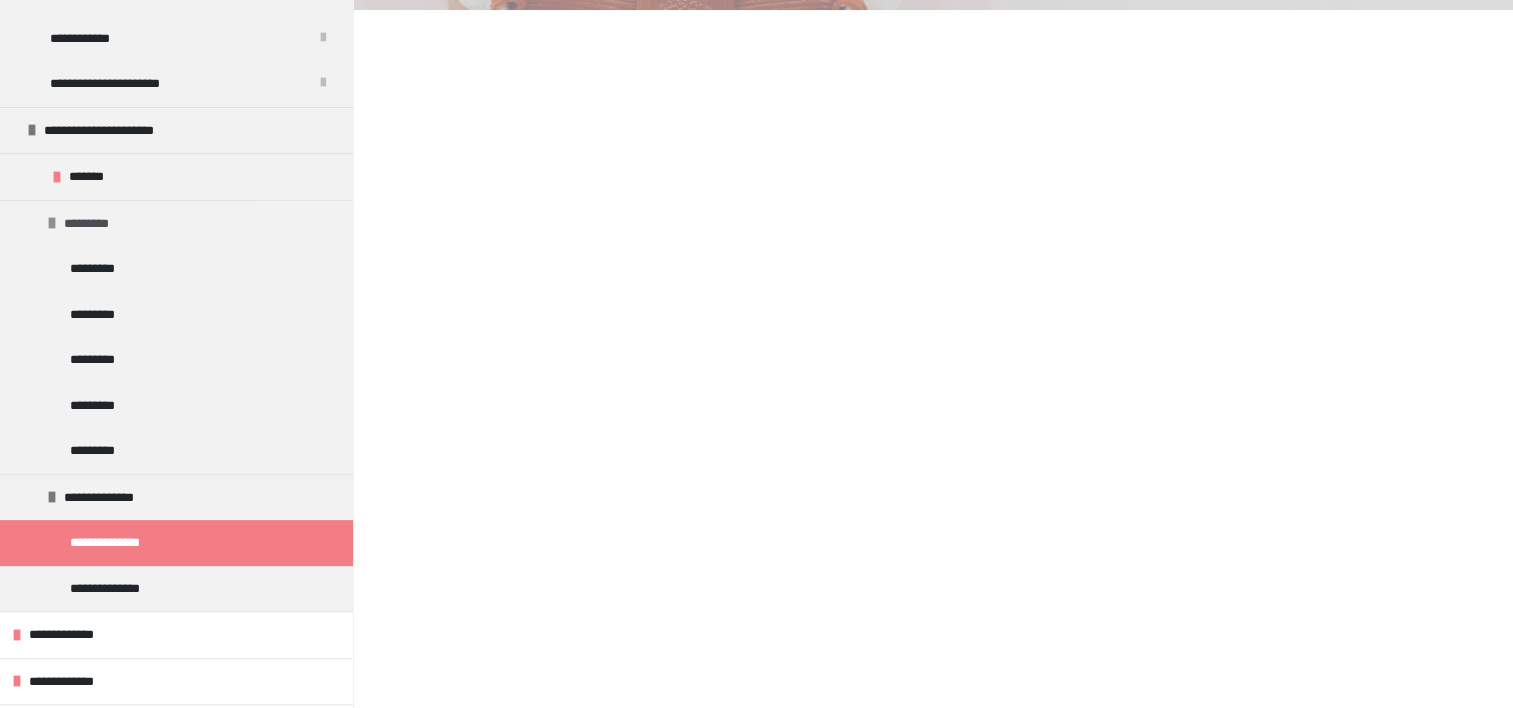 click on "*********" at bounding box center (93, 224) 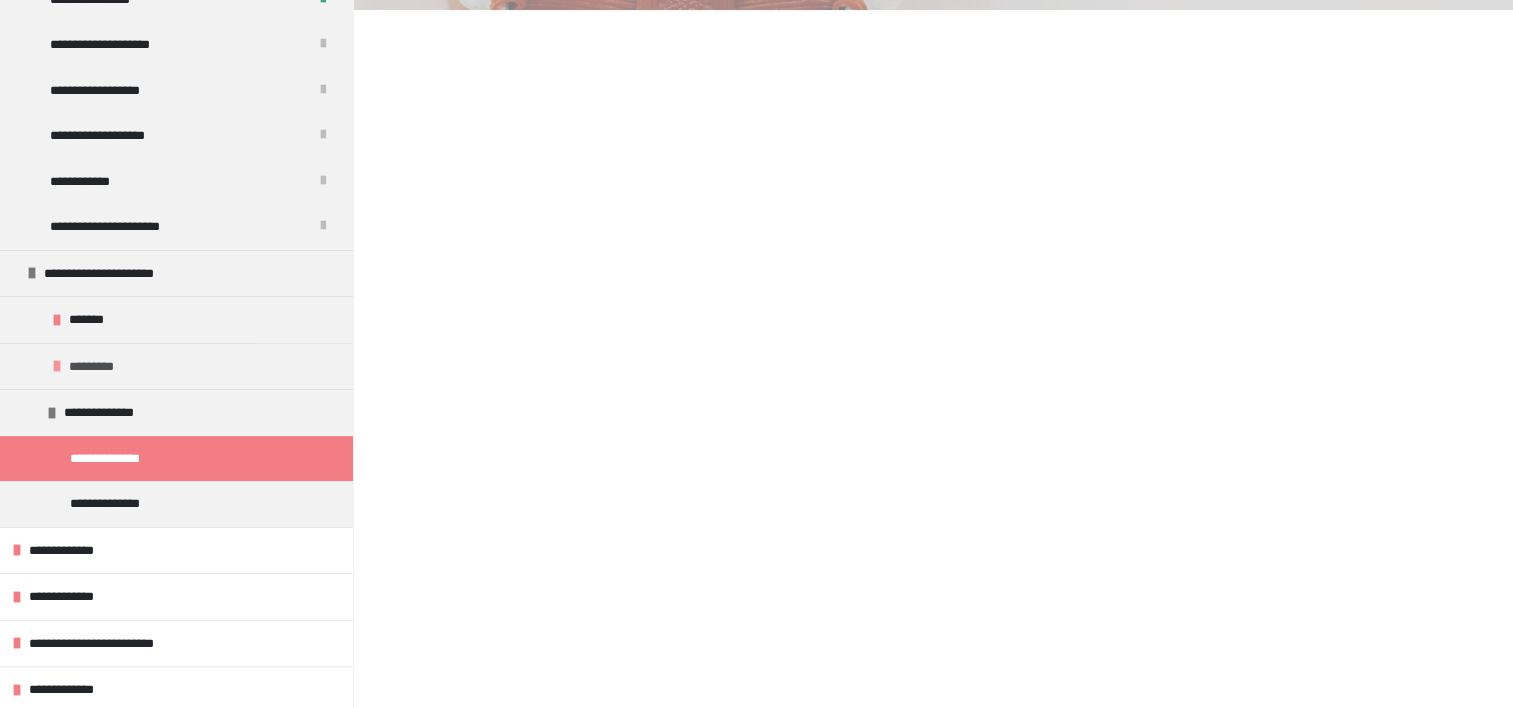 scroll, scrollTop: 401, scrollLeft: 0, axis: vertical 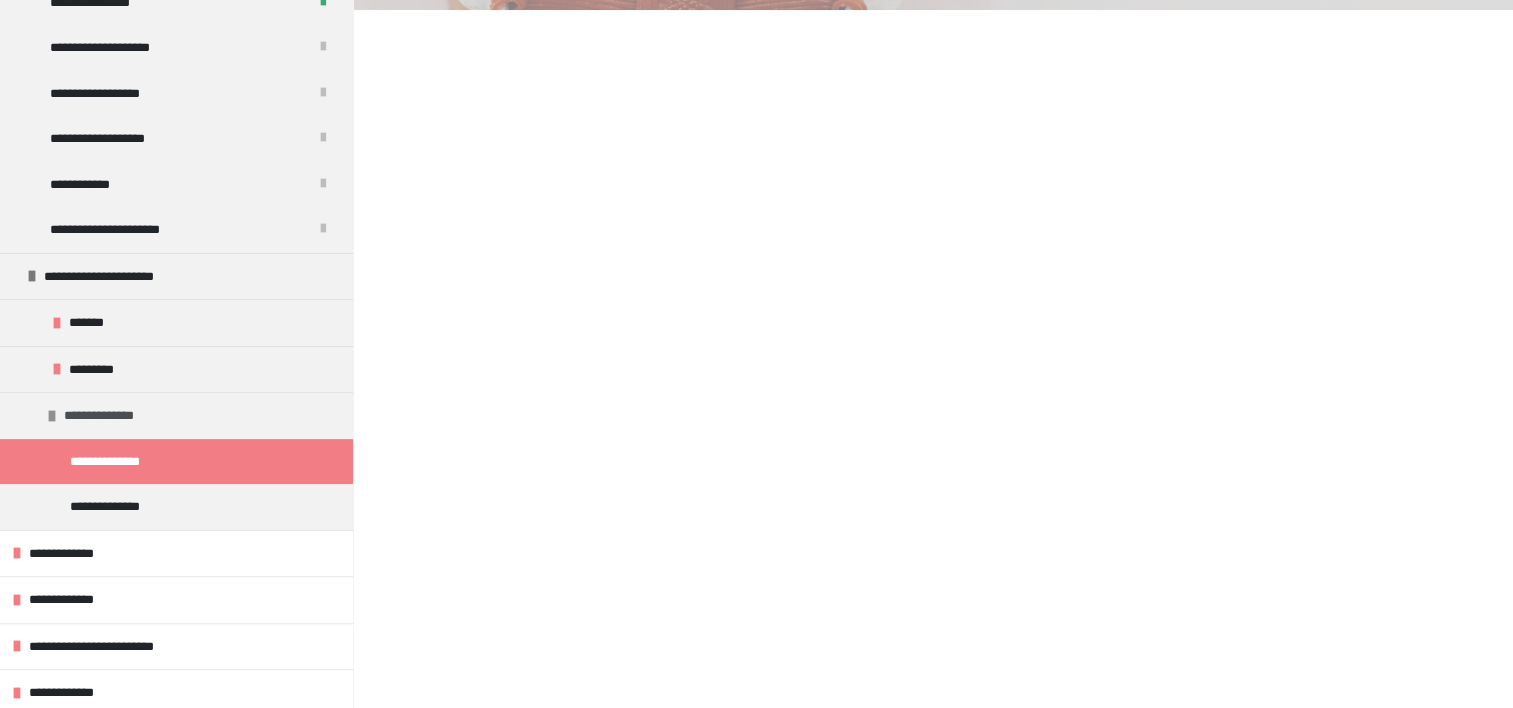 click on "**********" at bounding box center [104, 416] 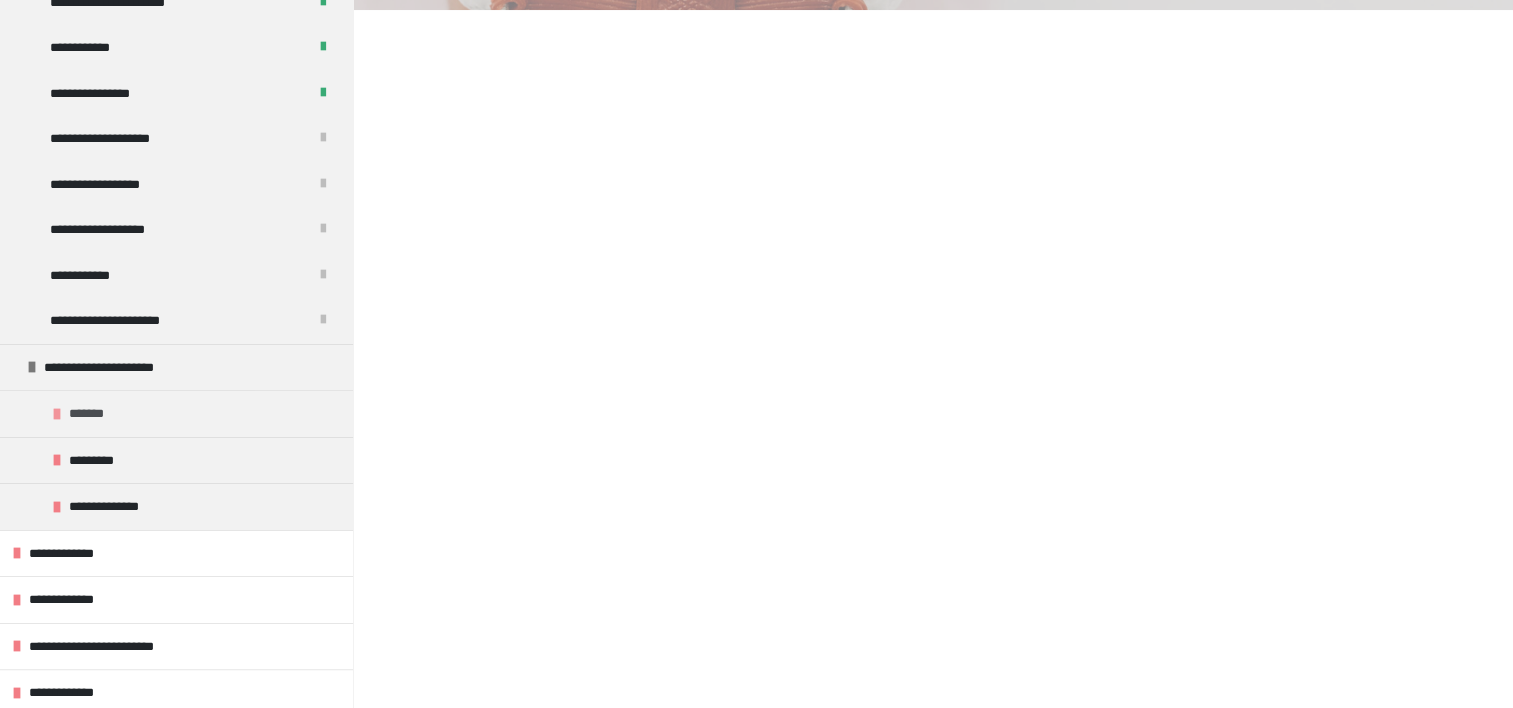 click on "*******" at bounding box center [101, 414] 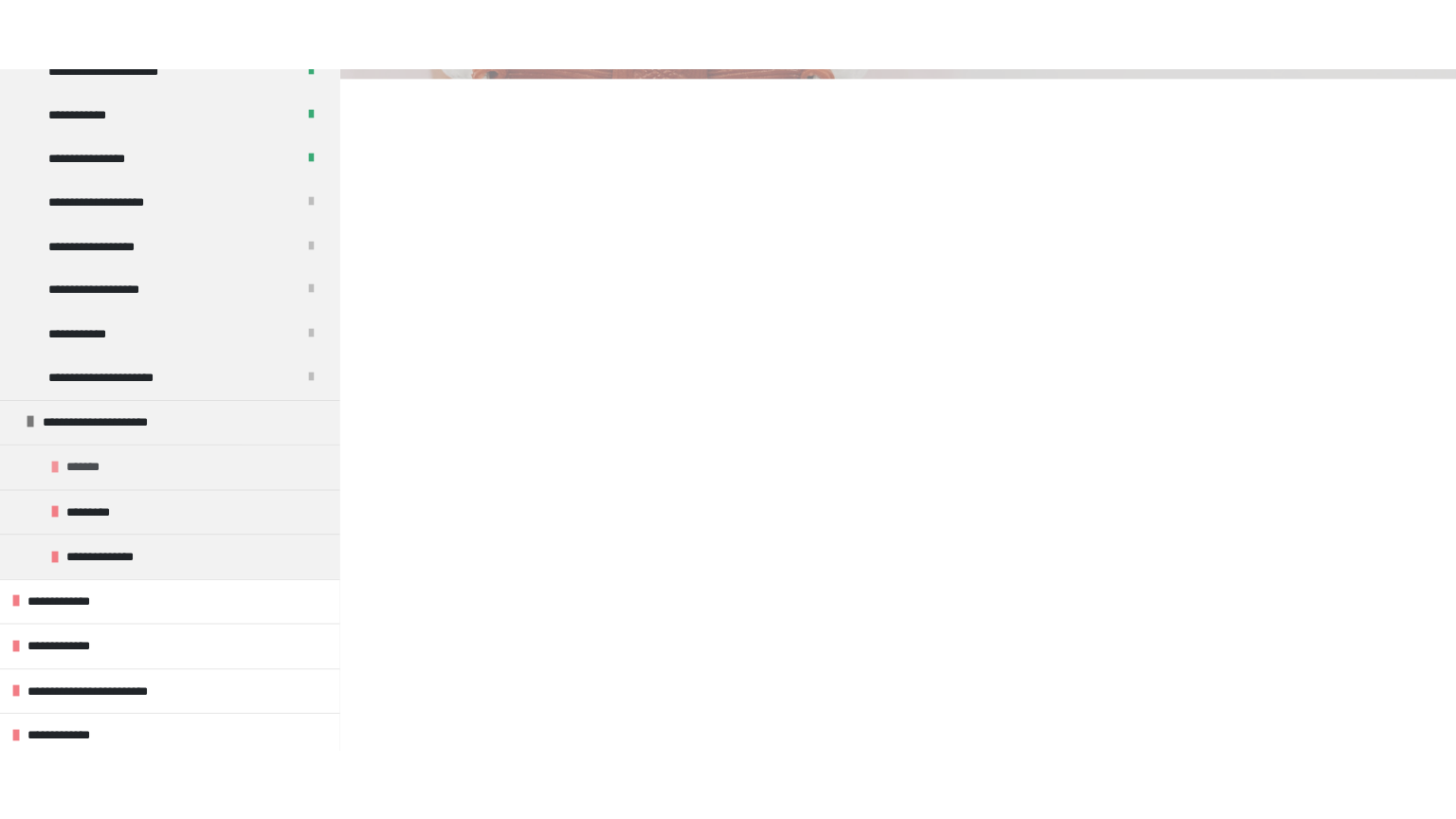 scroll, scrollTop: 424, scrollLeft: 0, axis: vertical 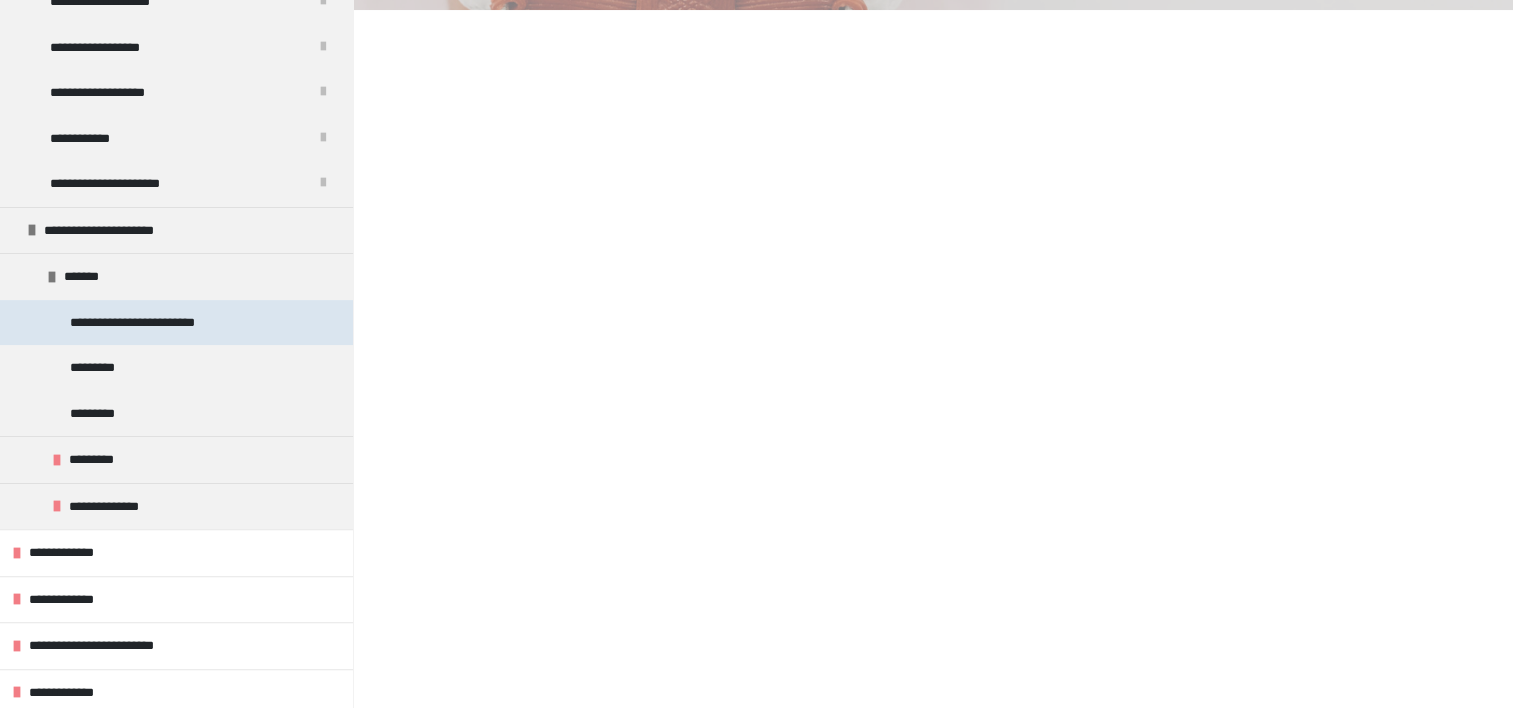 click on "**********" at bounding box center (149, 323) 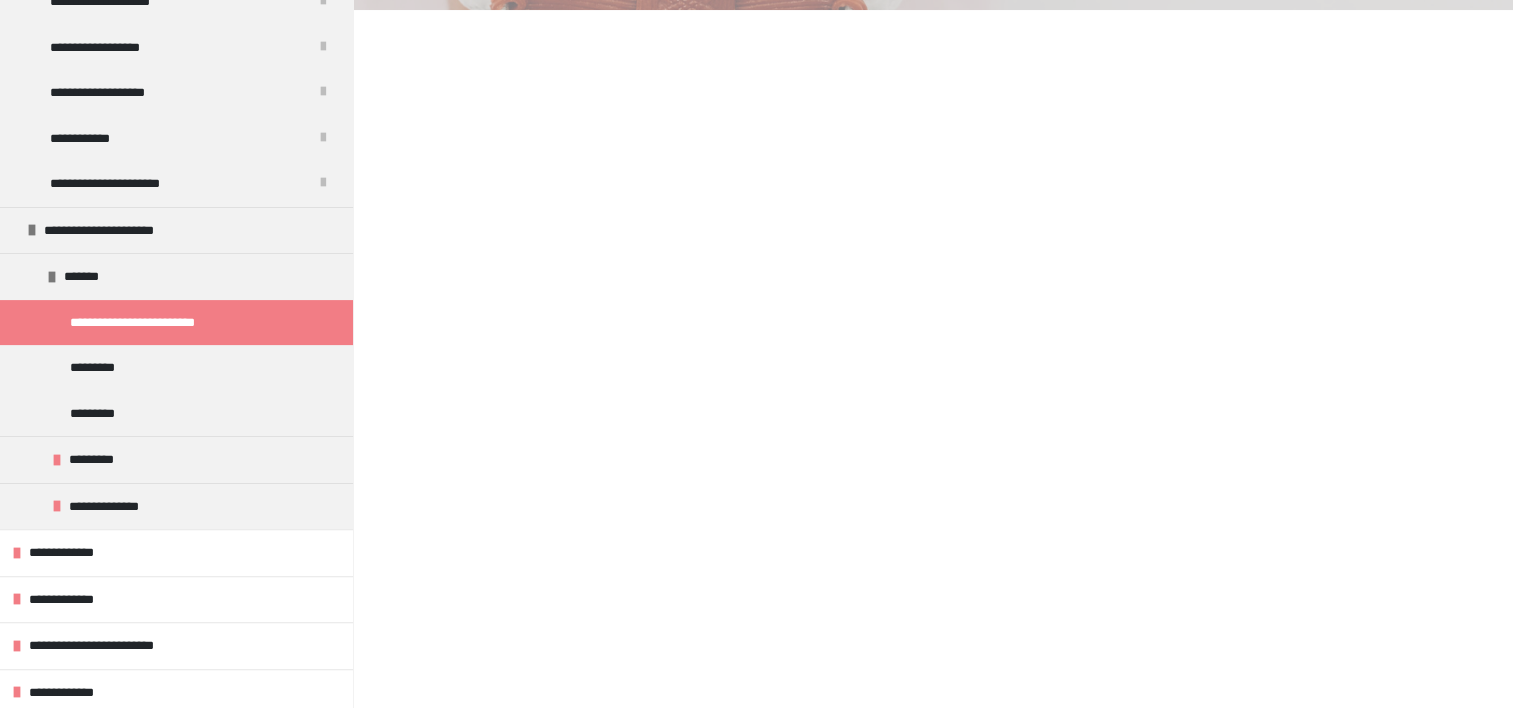 click at bounding box center [929, 399] 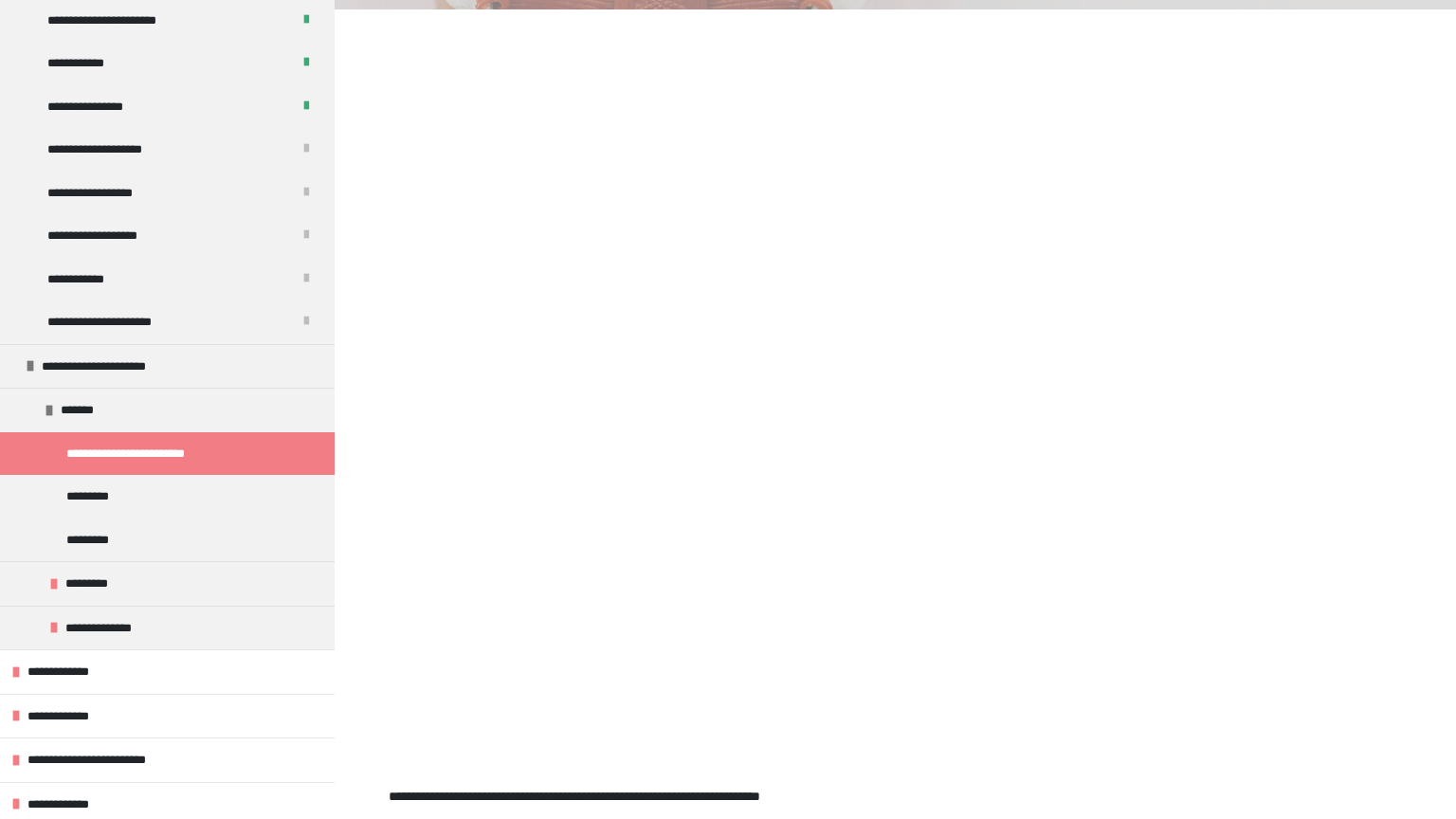 scroll, scrollTop: 424, scrollLeft: 0, axis: vertical 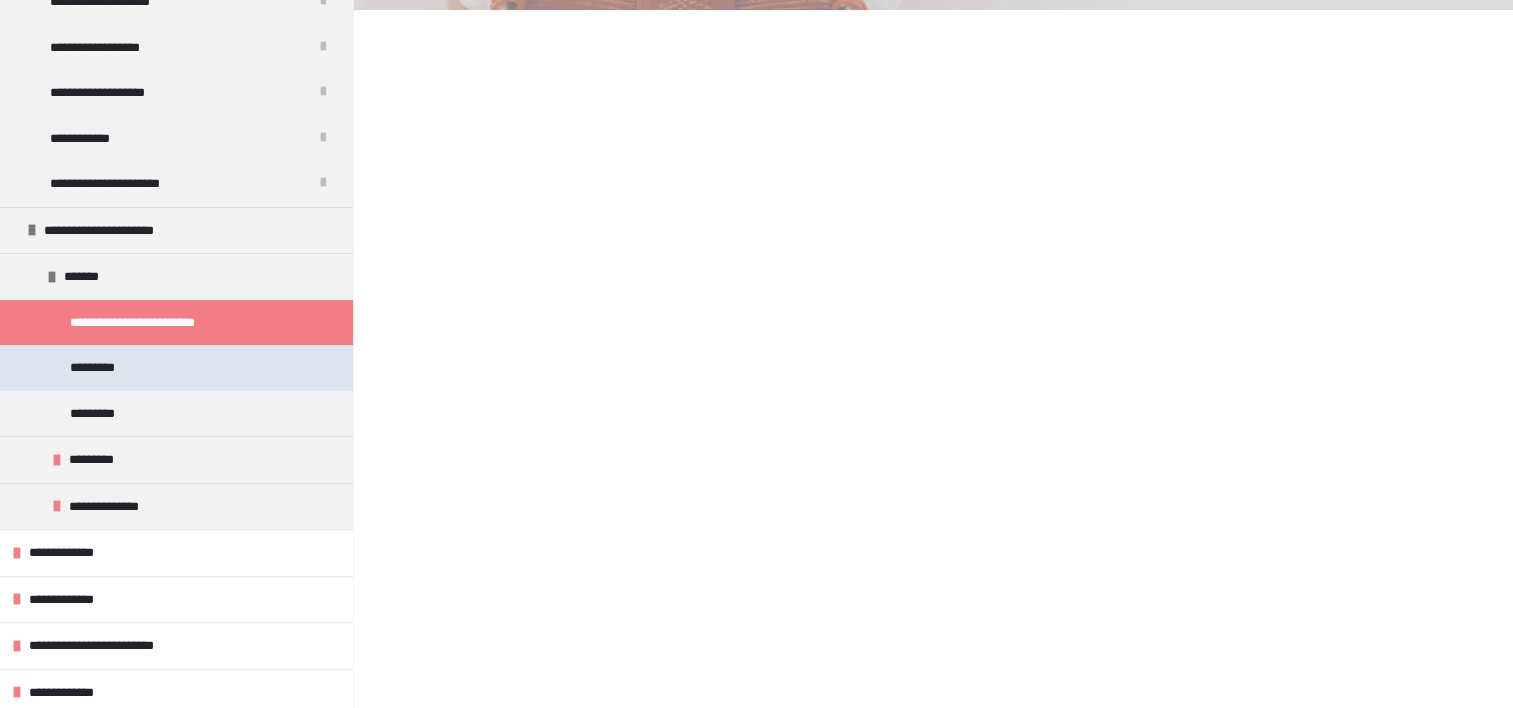 click on "*********" at bounding box center (106, 368) 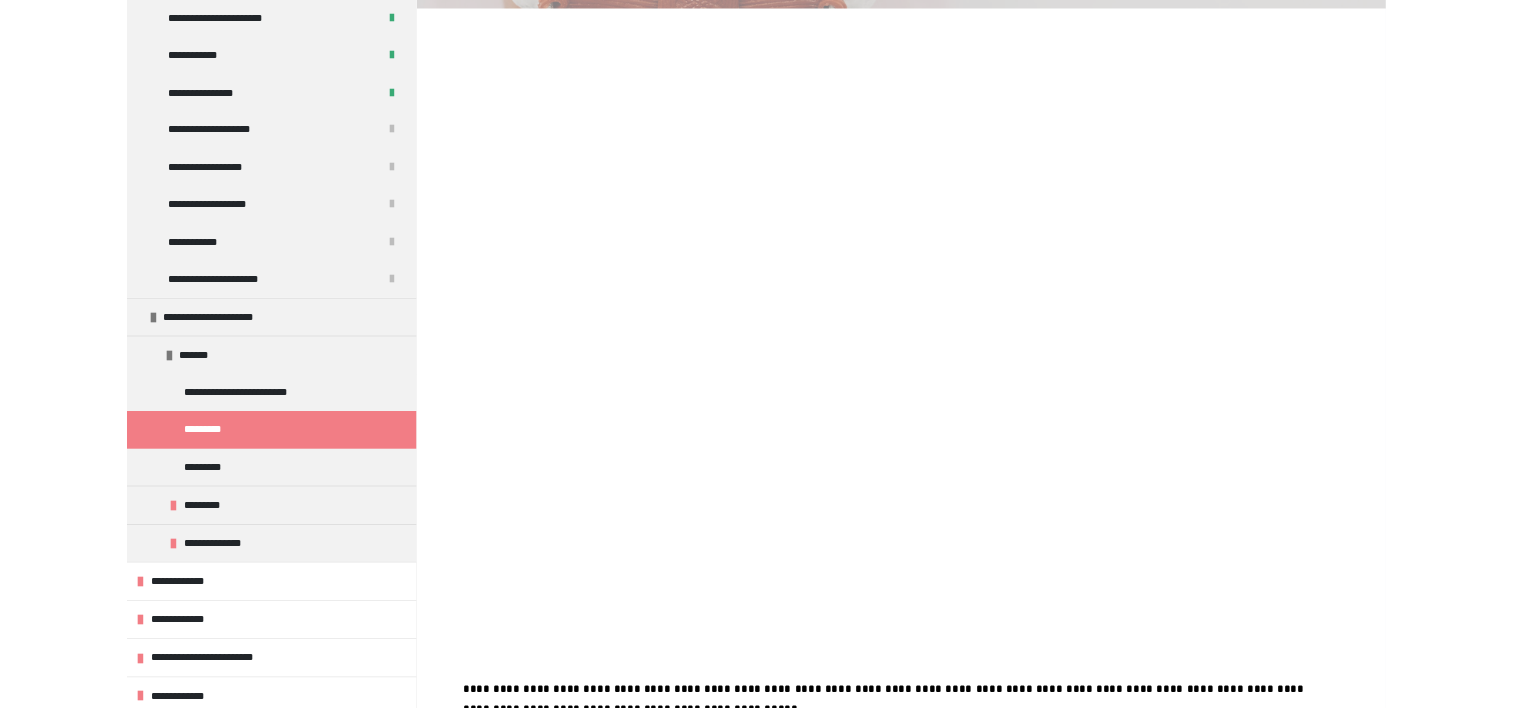 scroll, scrollTop: 447, scrollLeft: 0, axis: vertical 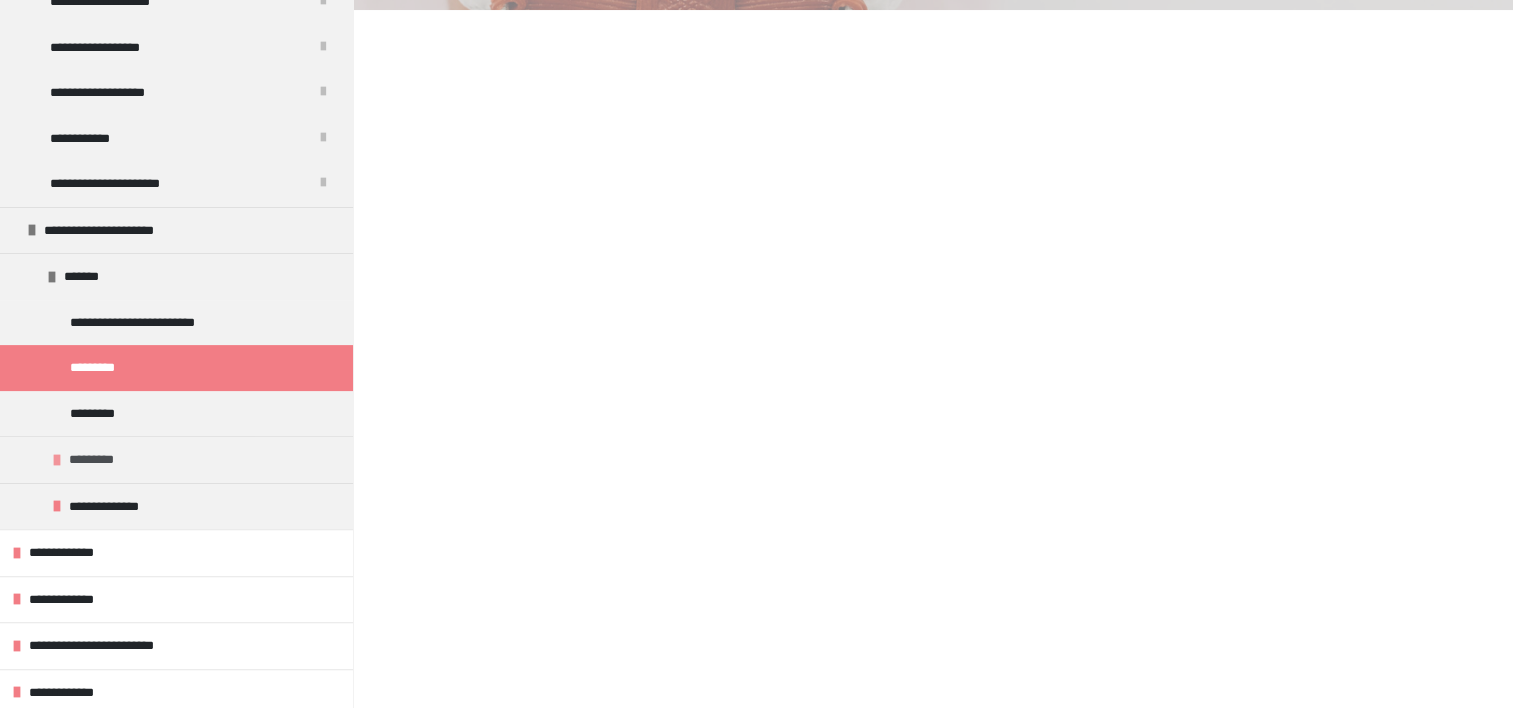 click on "*********" at bounding box center (98, 460) 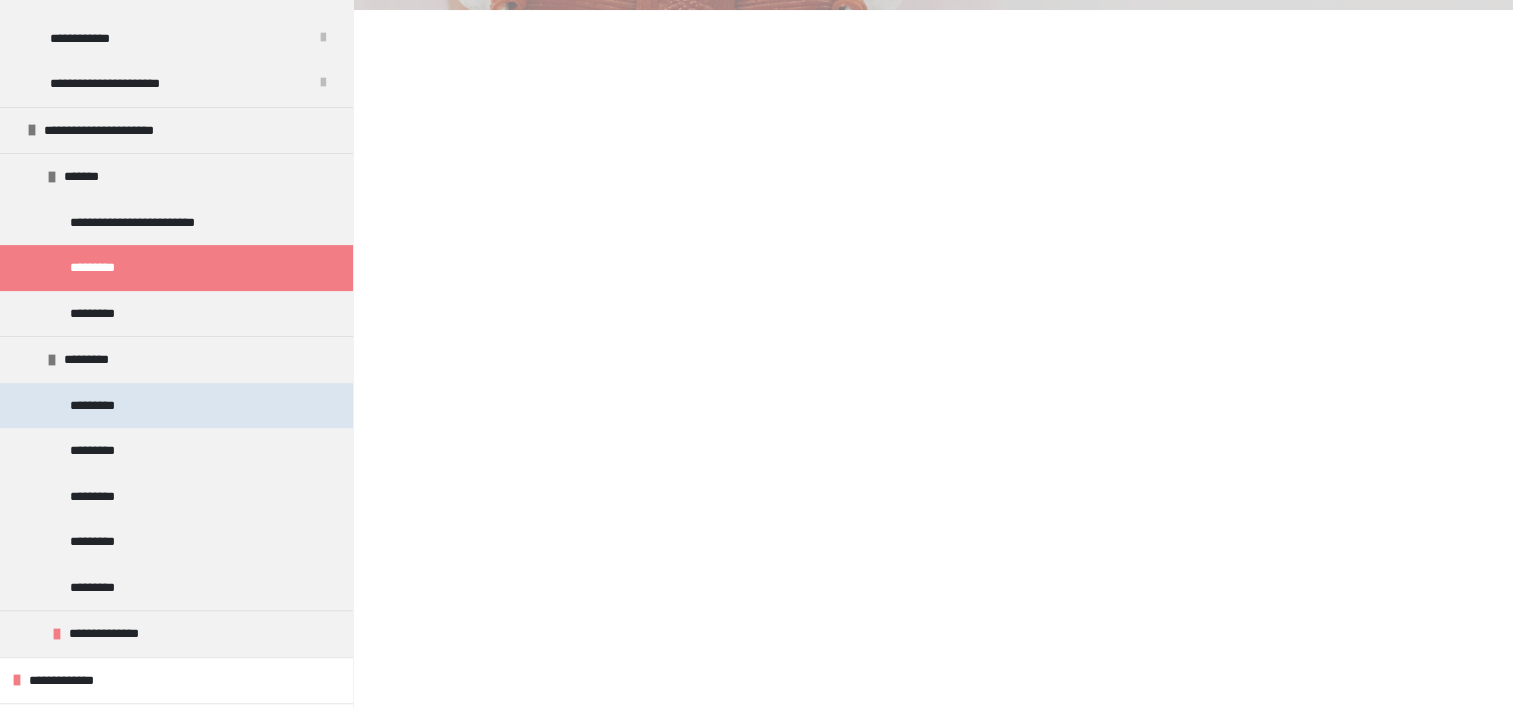 click on "*********" at bounding box center [101, 406] 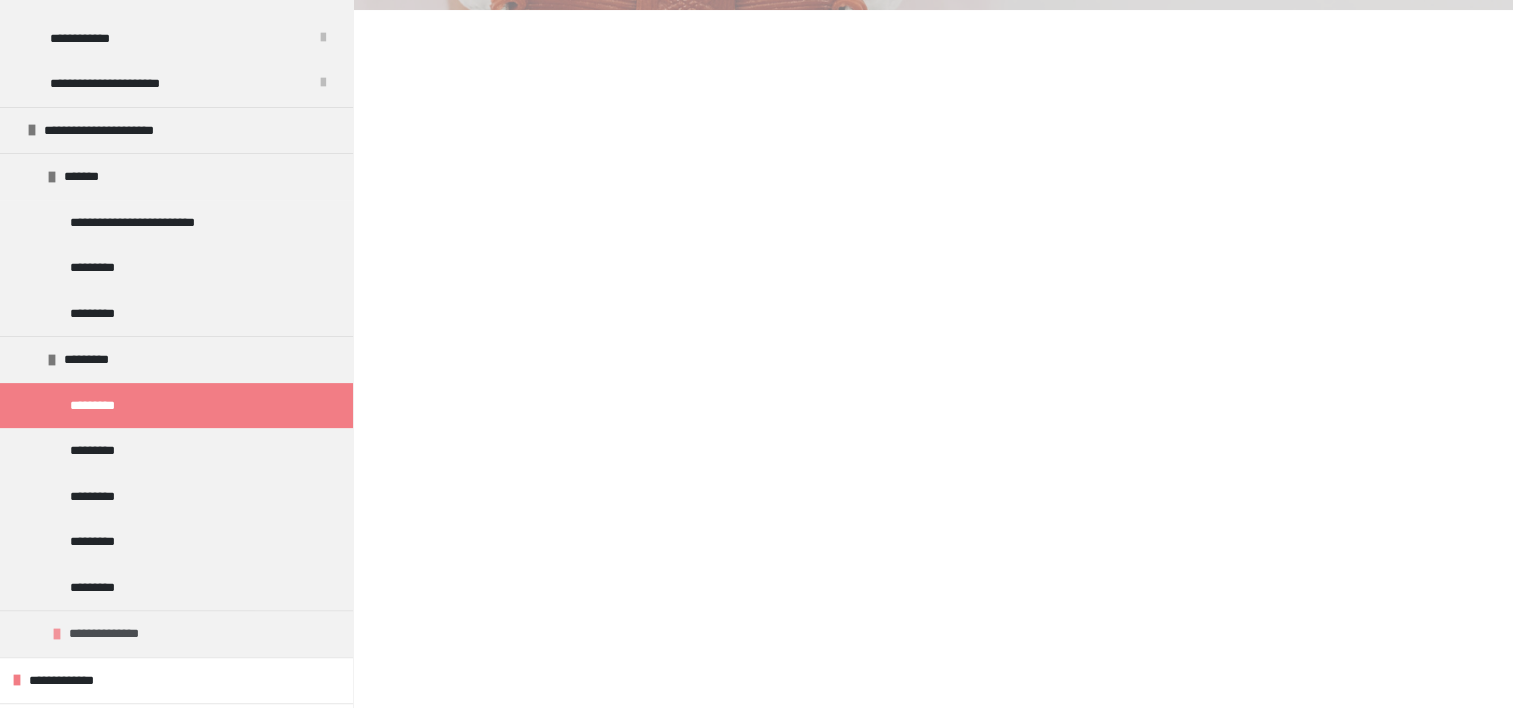 click on "**********" at bounding box center [109, 634] 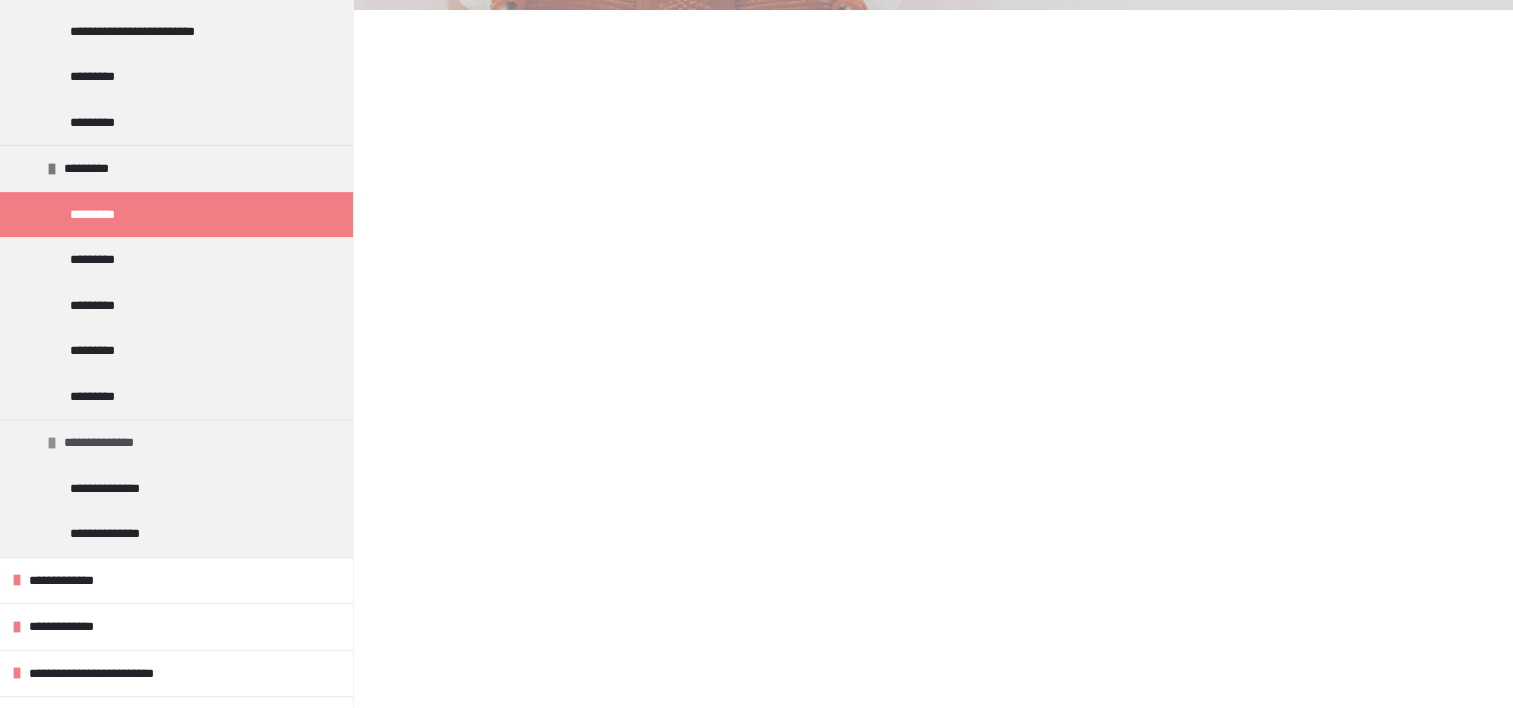 scroll, scrollTop: 765, scrollLeft: 0, axis: vertical 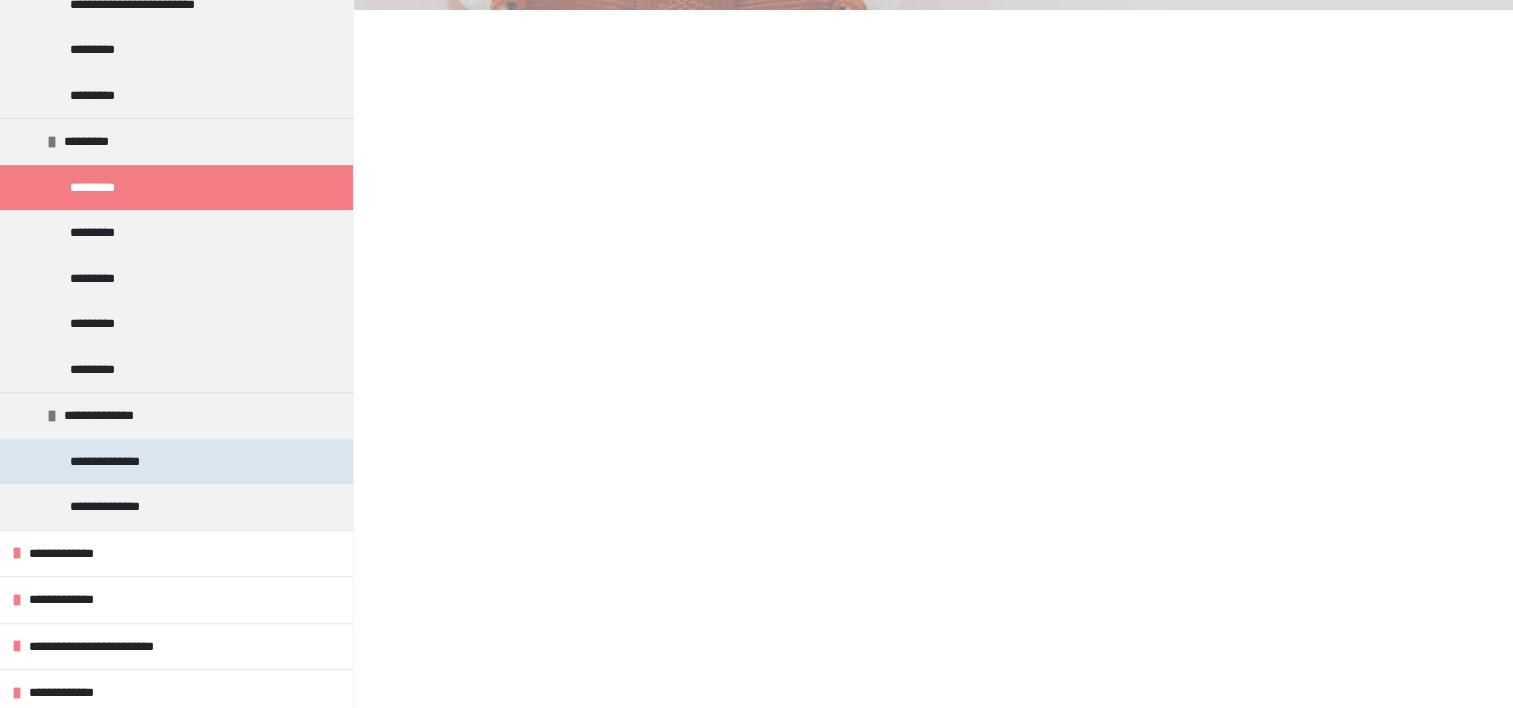 click on "**********" at bounding box center (111, 462) 